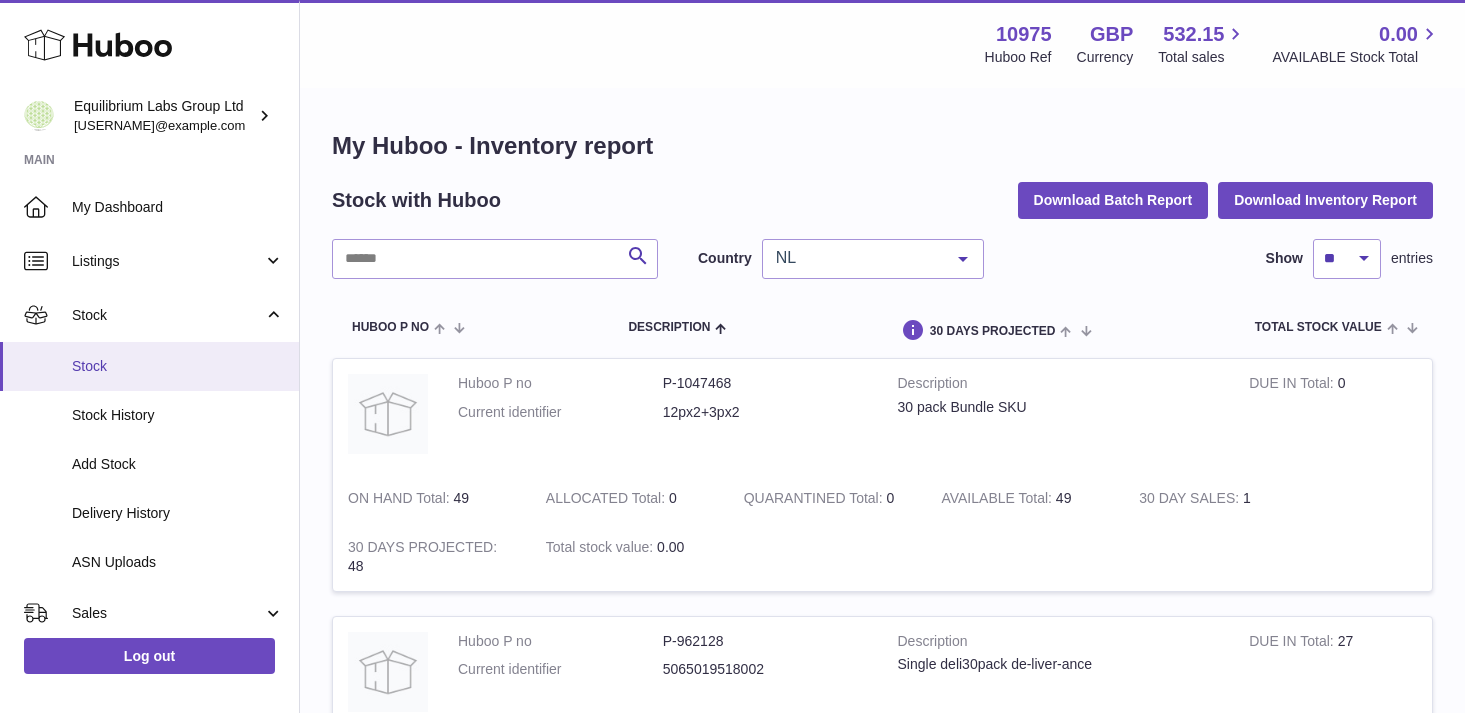scroll, scrollTop: 0, scrollLeft: 0, axis: both 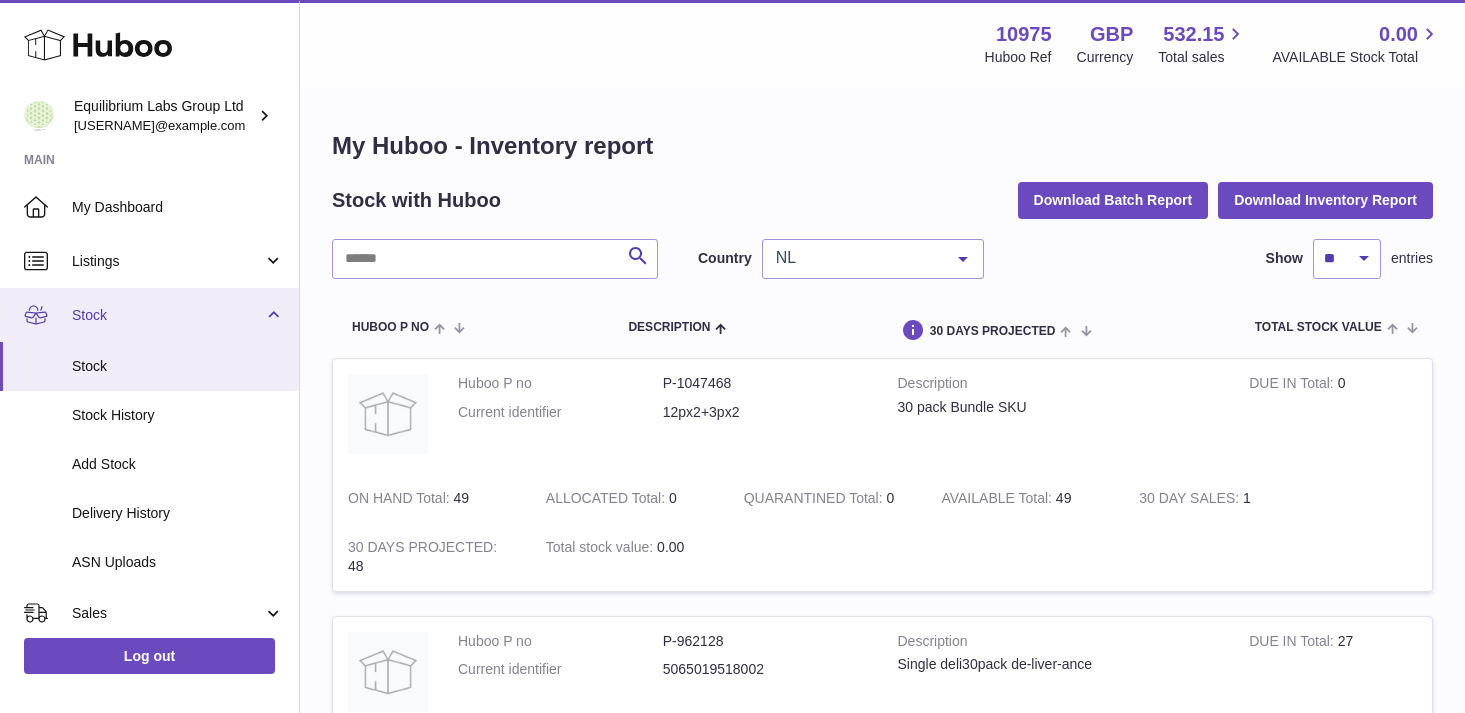 click on "Stock" at bounding box center (149, 315) 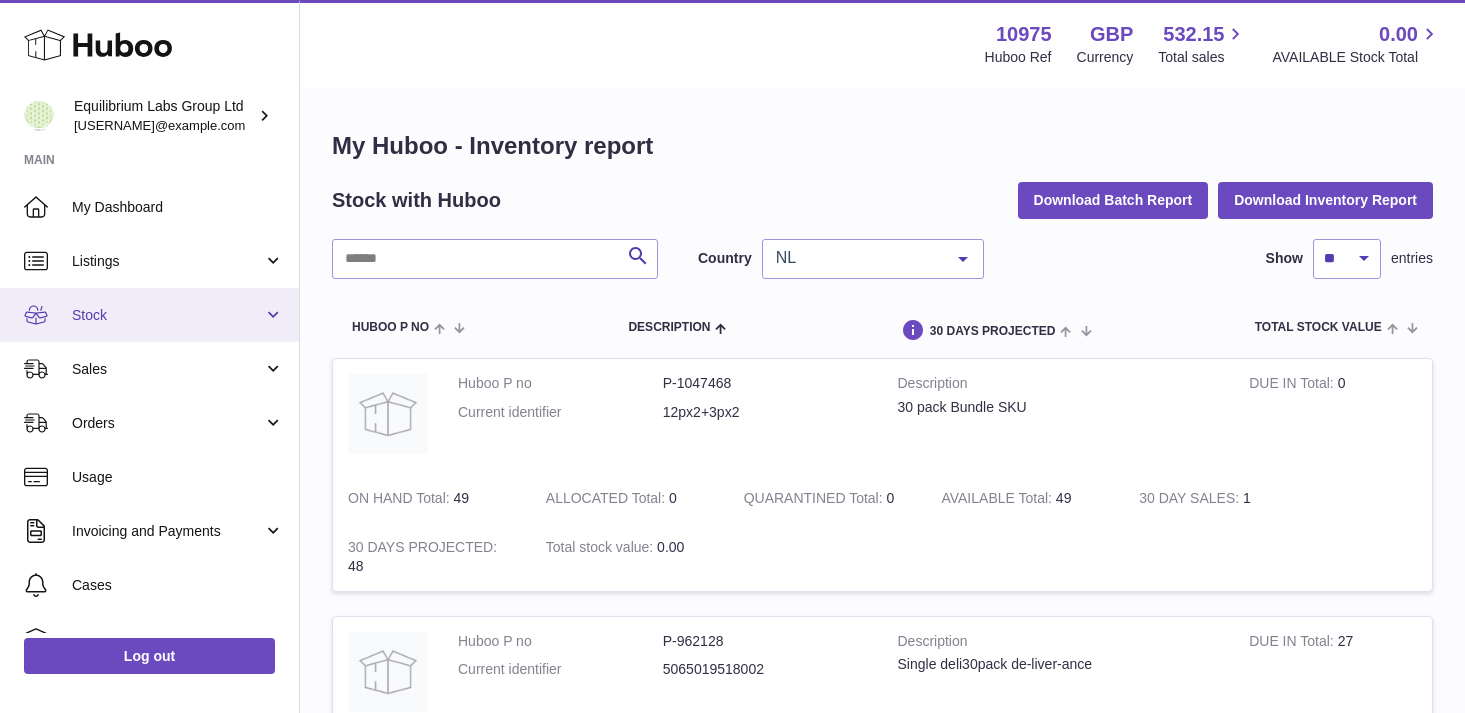 click on "Stock" at bounding box center (149, 315) 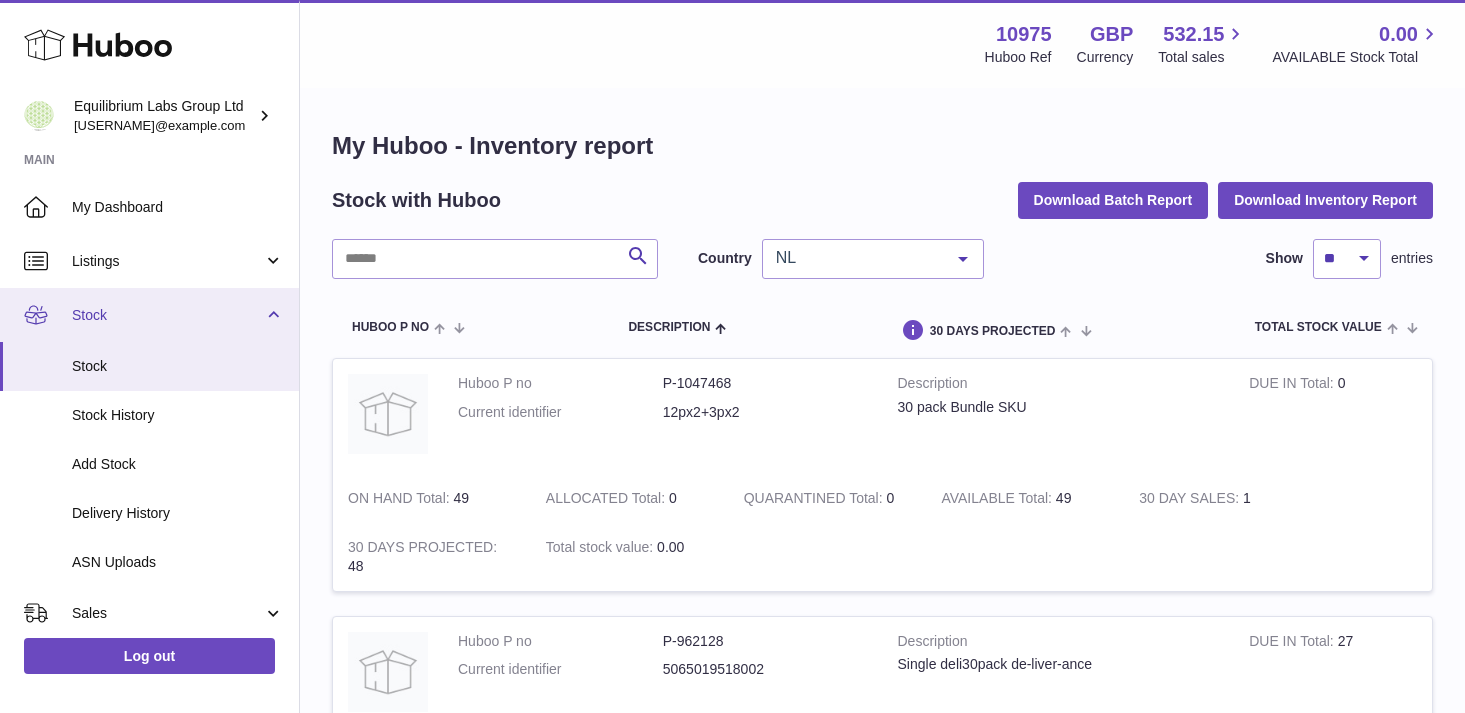 click on "Stock" at bounding box center [149, 315] 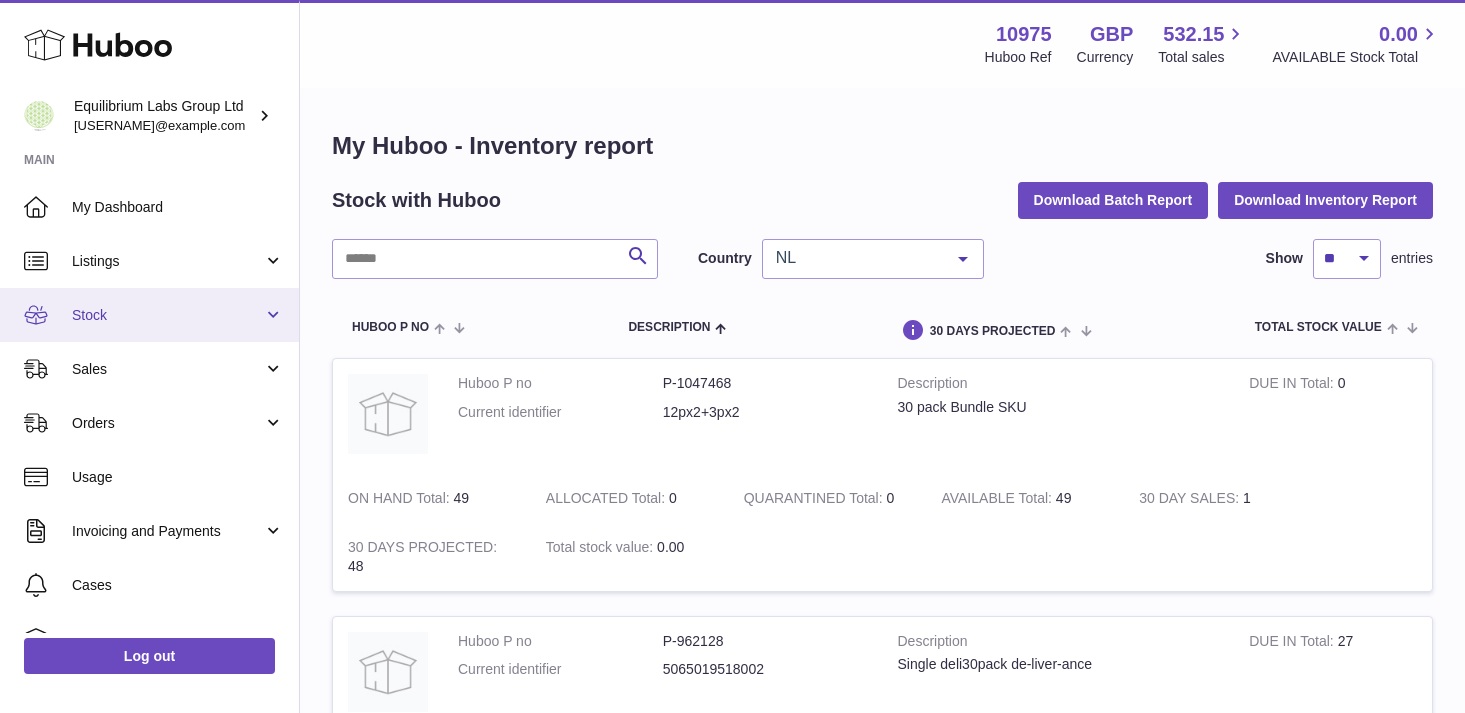 click on "Stock" at bounding box center [149, 315] 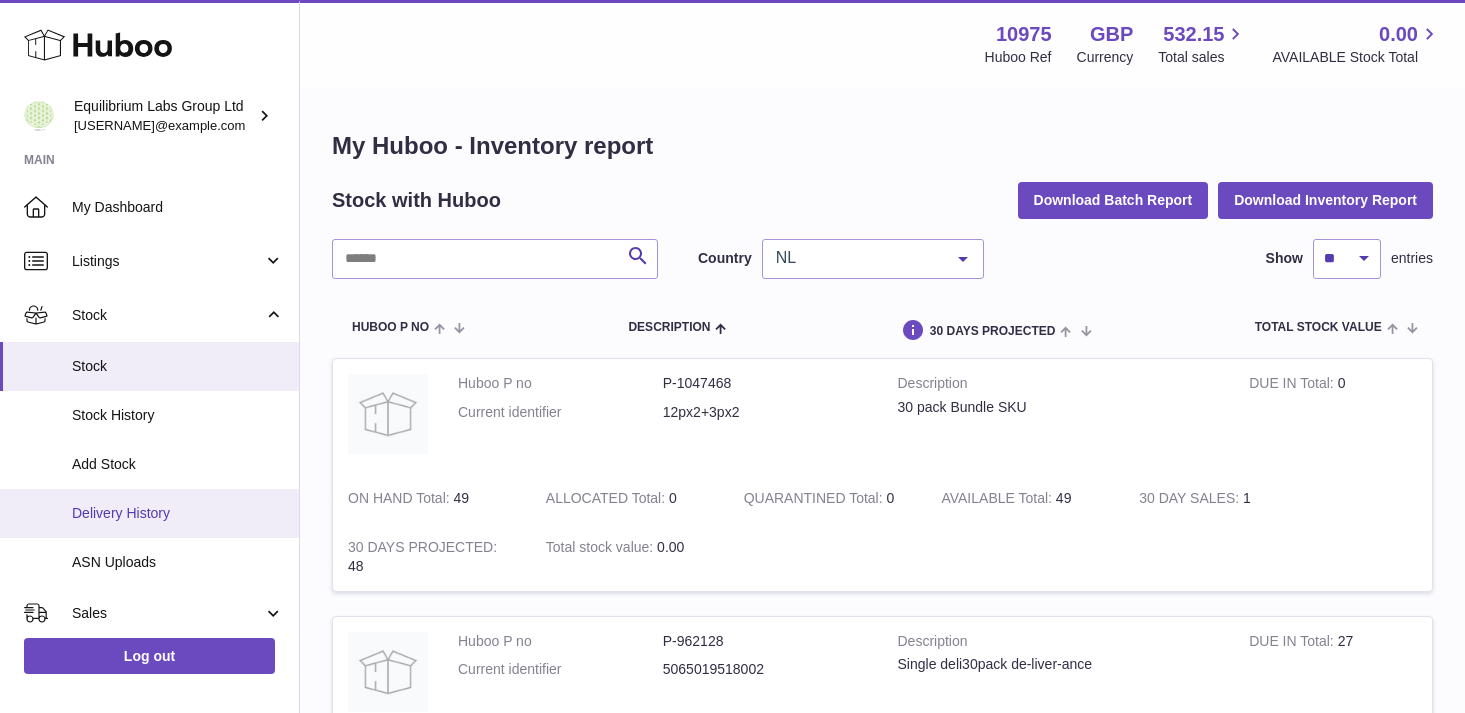 click on "Delivery History" at bounding box center [178, 513] 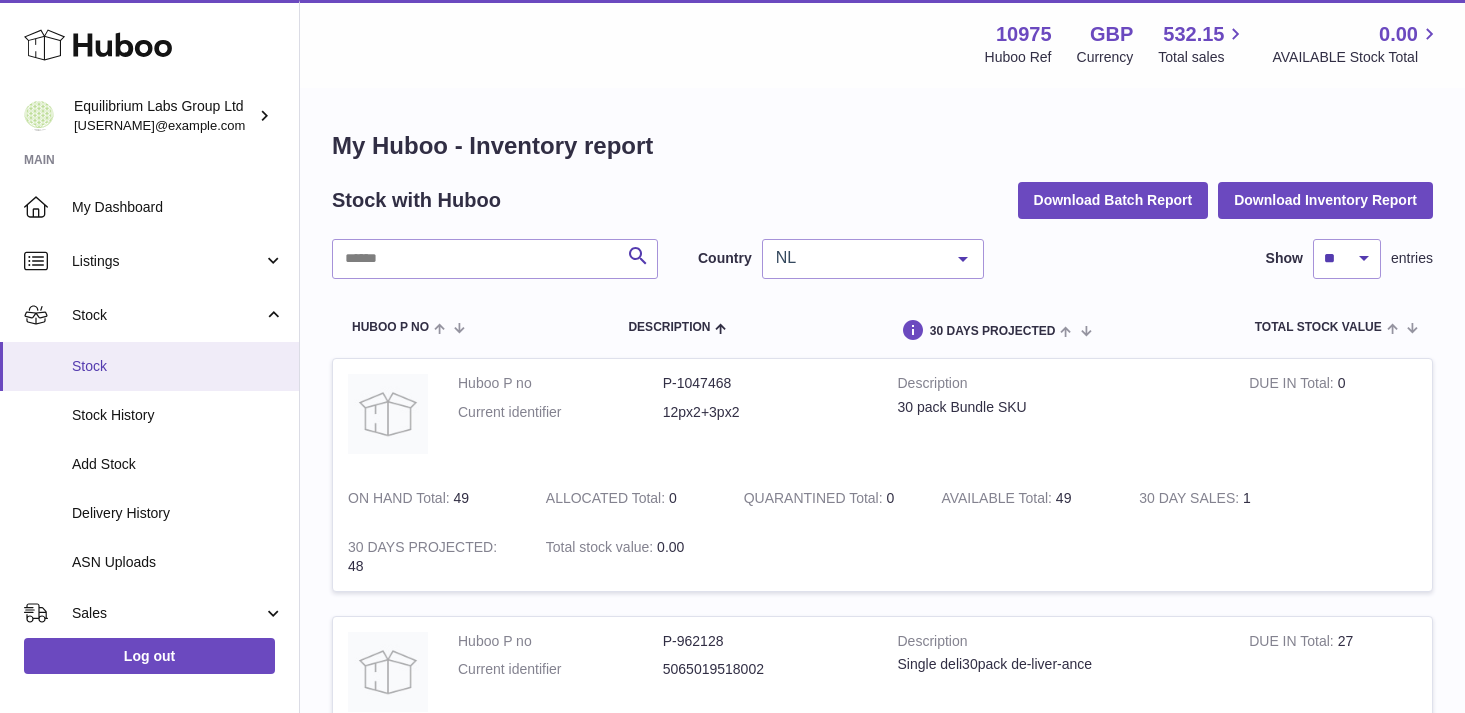 click on "Stock" at bounding box center (178, 366) 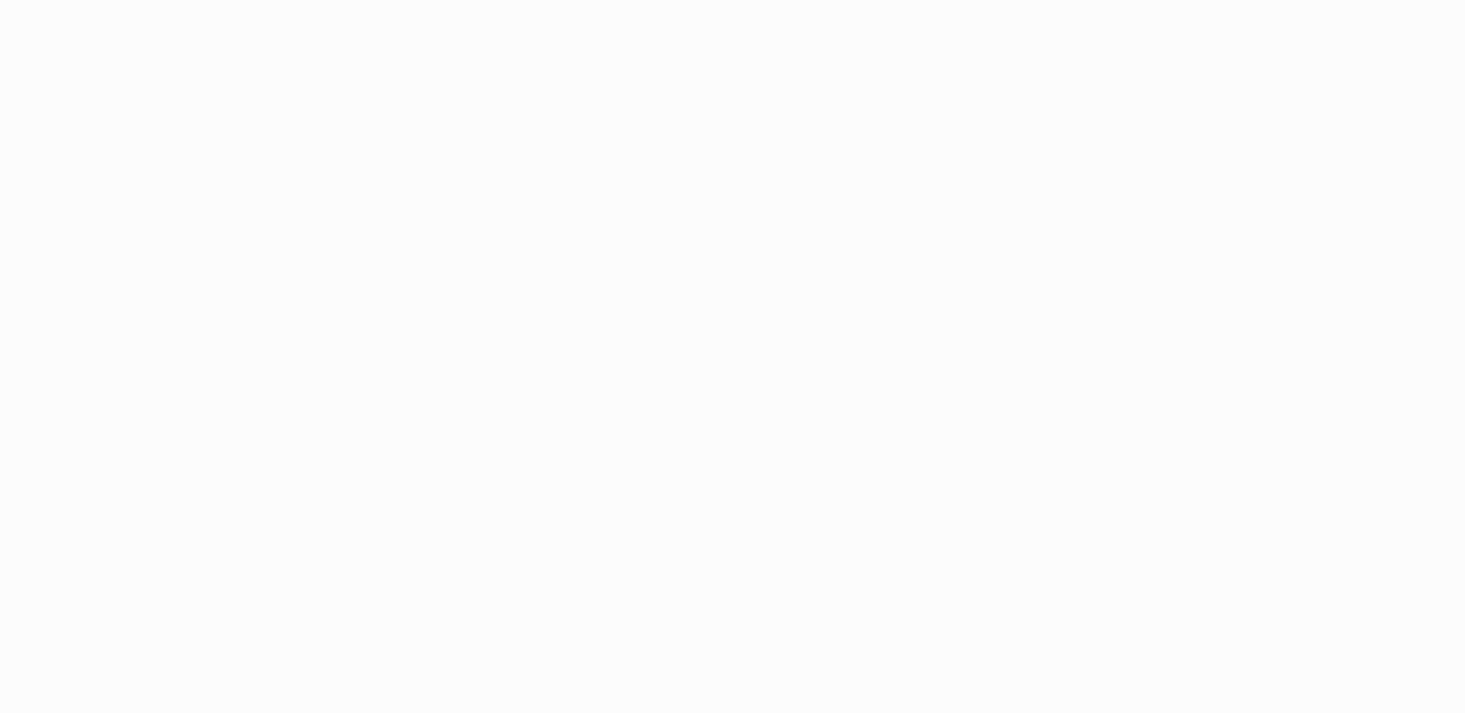 scroll, scrollTop: 0, scrollLeft: 0, axis: both 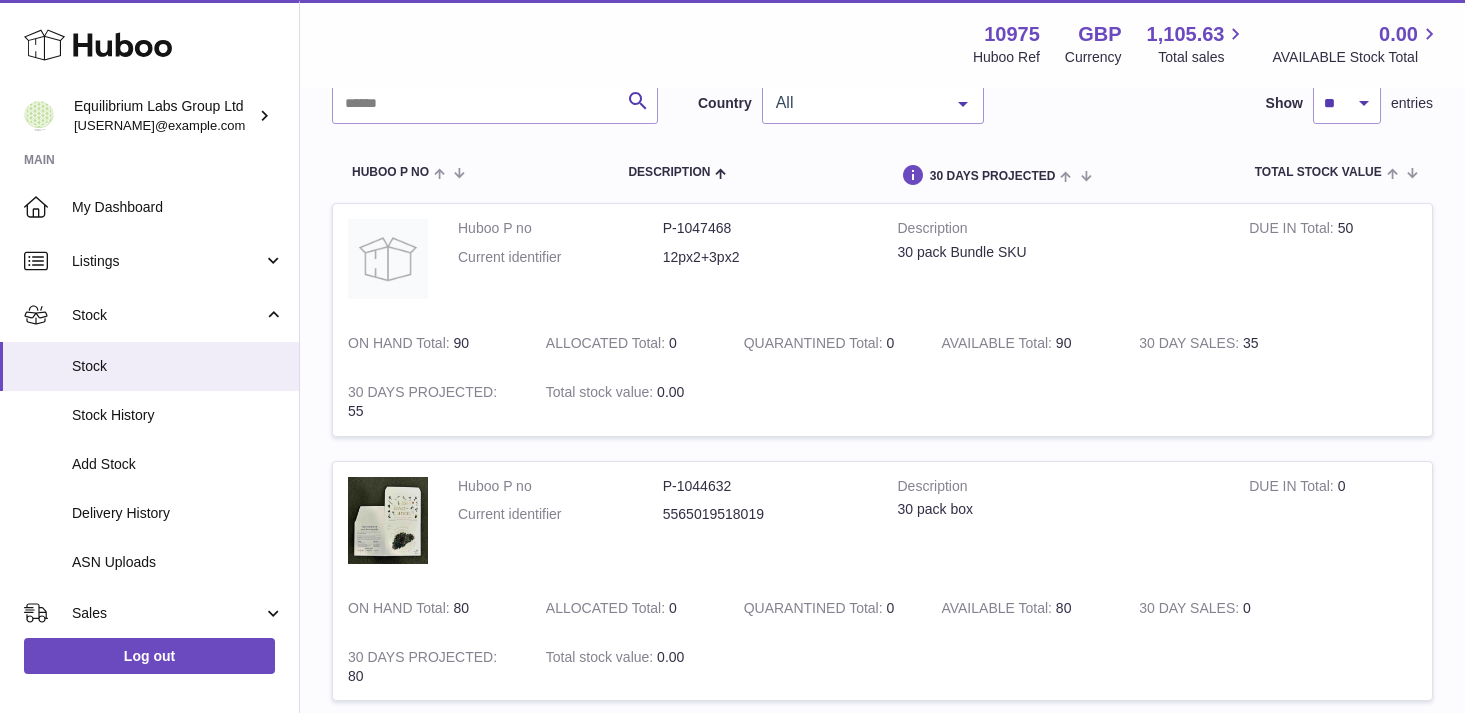 click on "All" at bounding box center (873, 104) 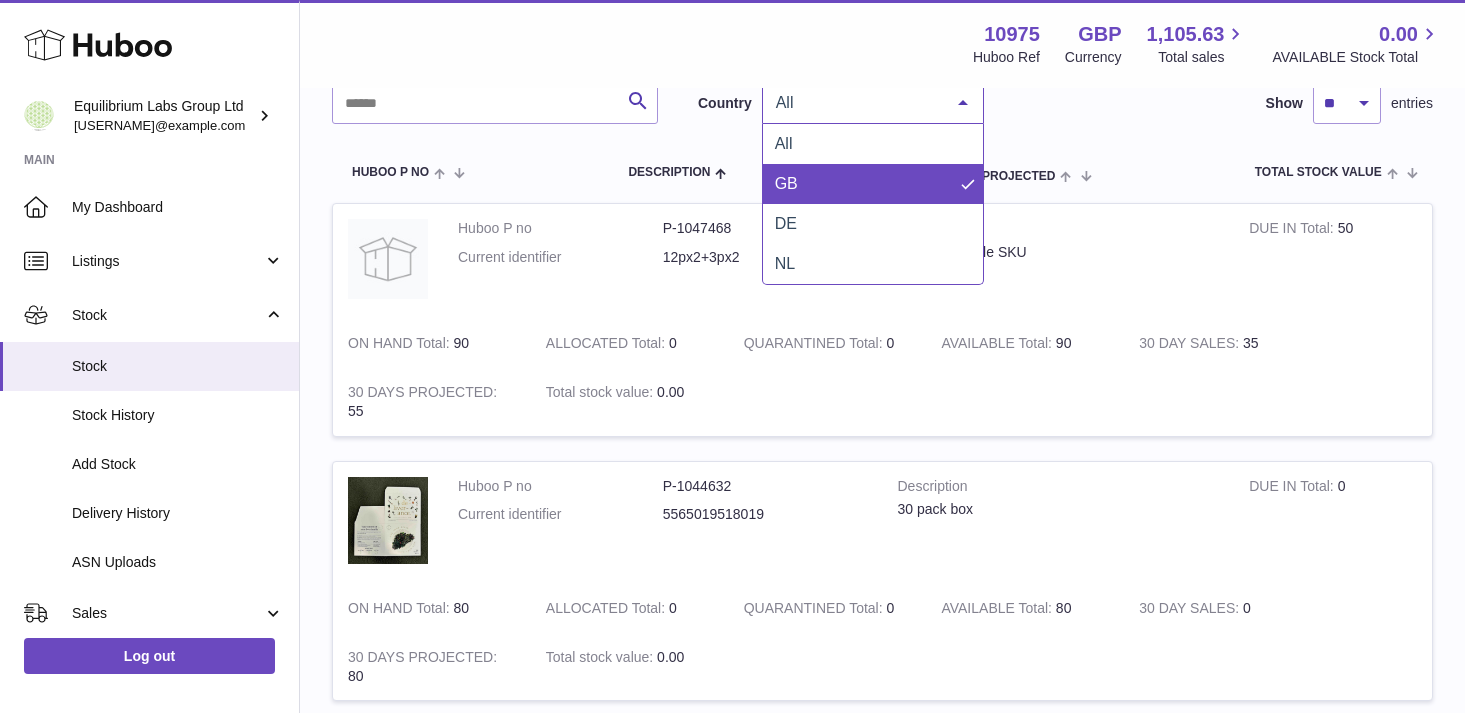 click on "GB" at bounding box center [873, 184] 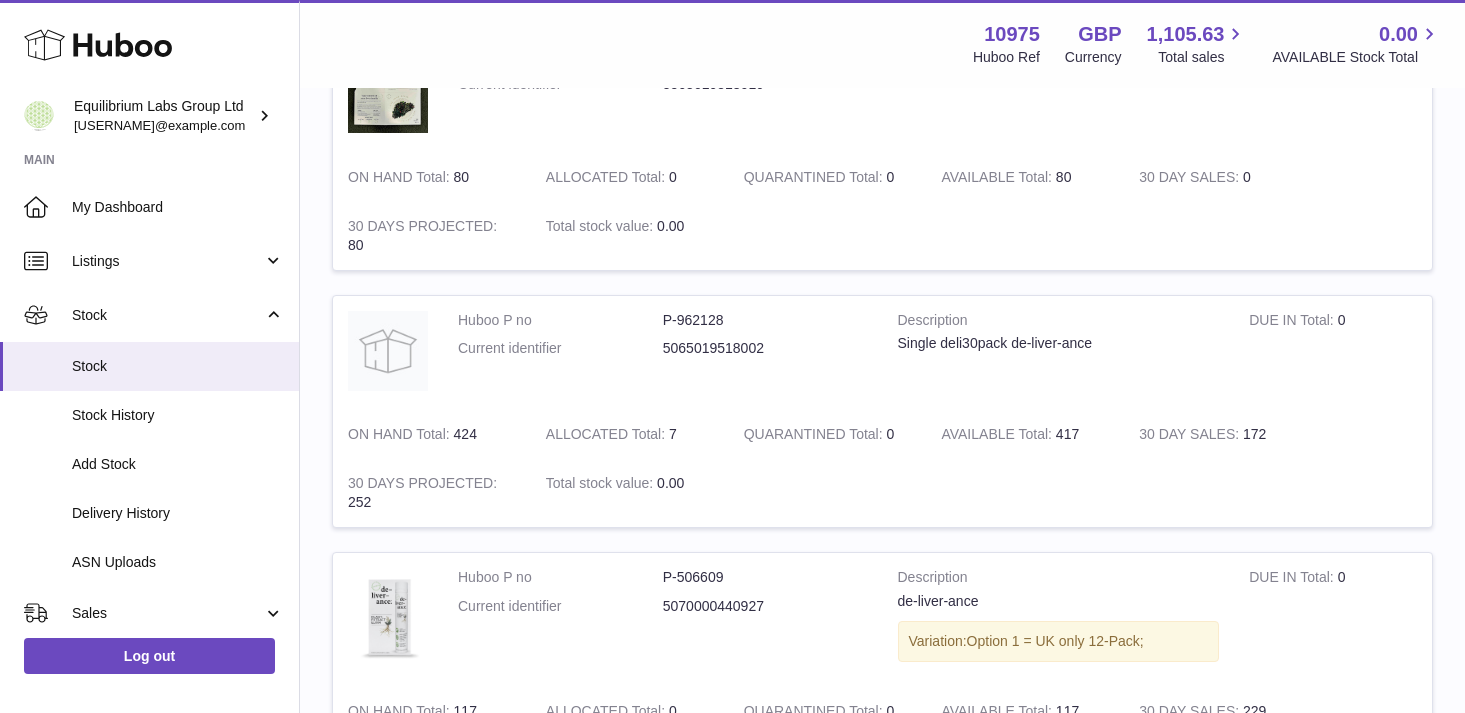 scroll, scrollTop: 568, scrollLeft: 0, axis: vertical 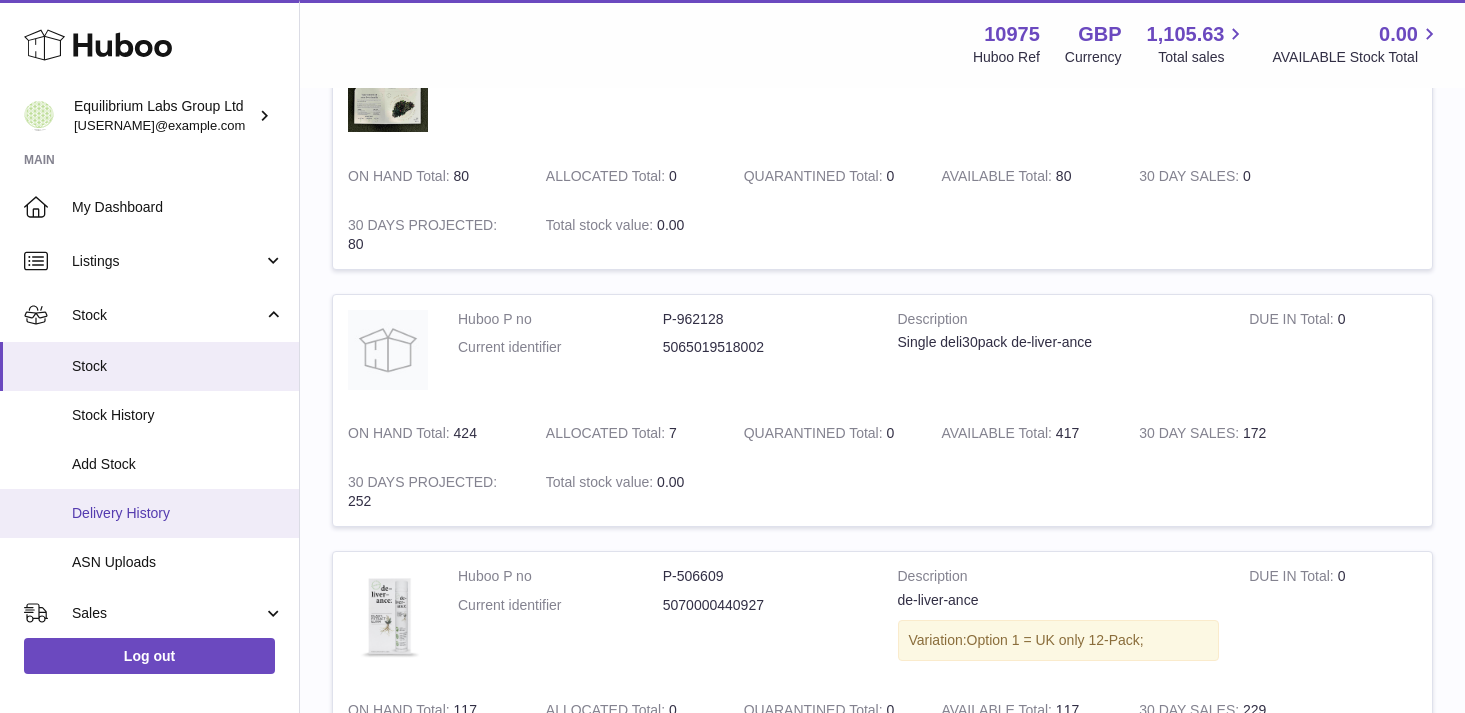 click on "Delivery History" at bounding box center (178, 513) 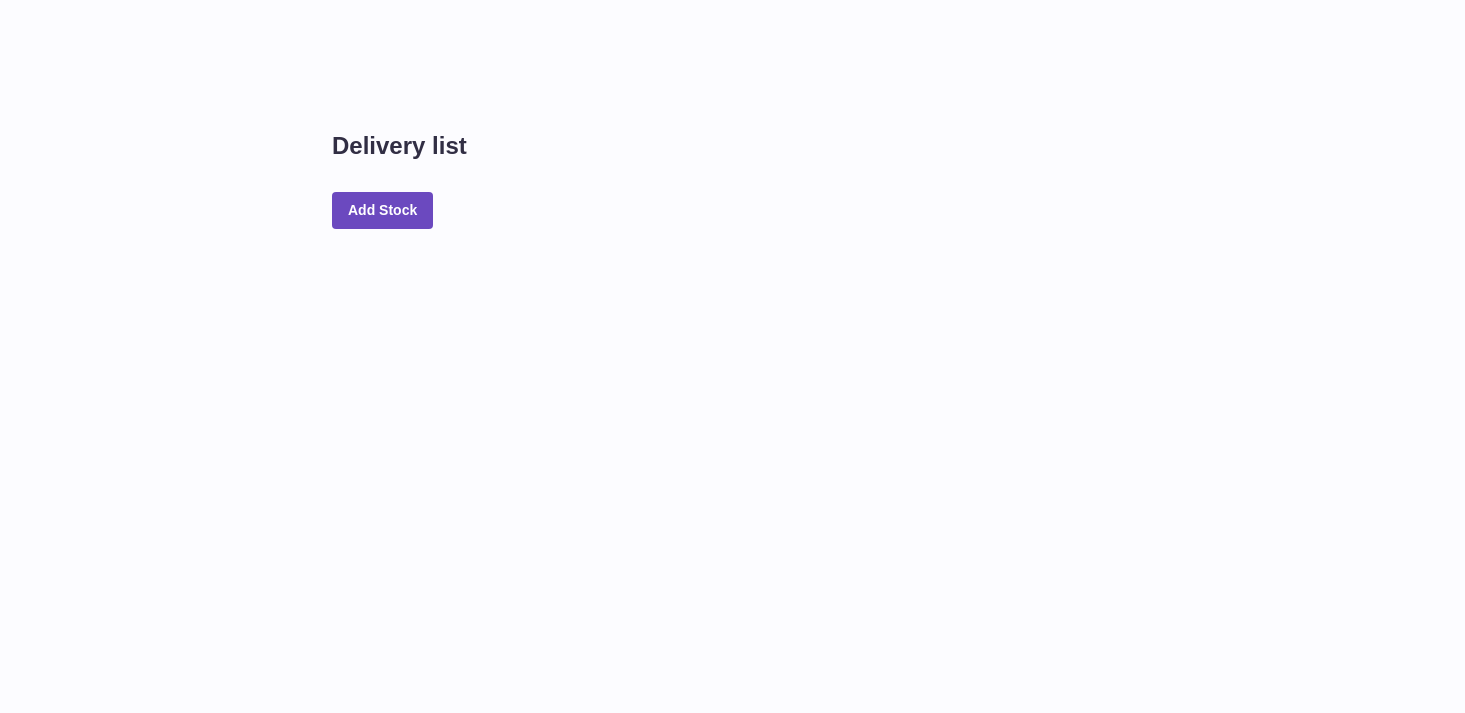 scroll, scrollTop: 0, scrollLeft: 0, axis: both 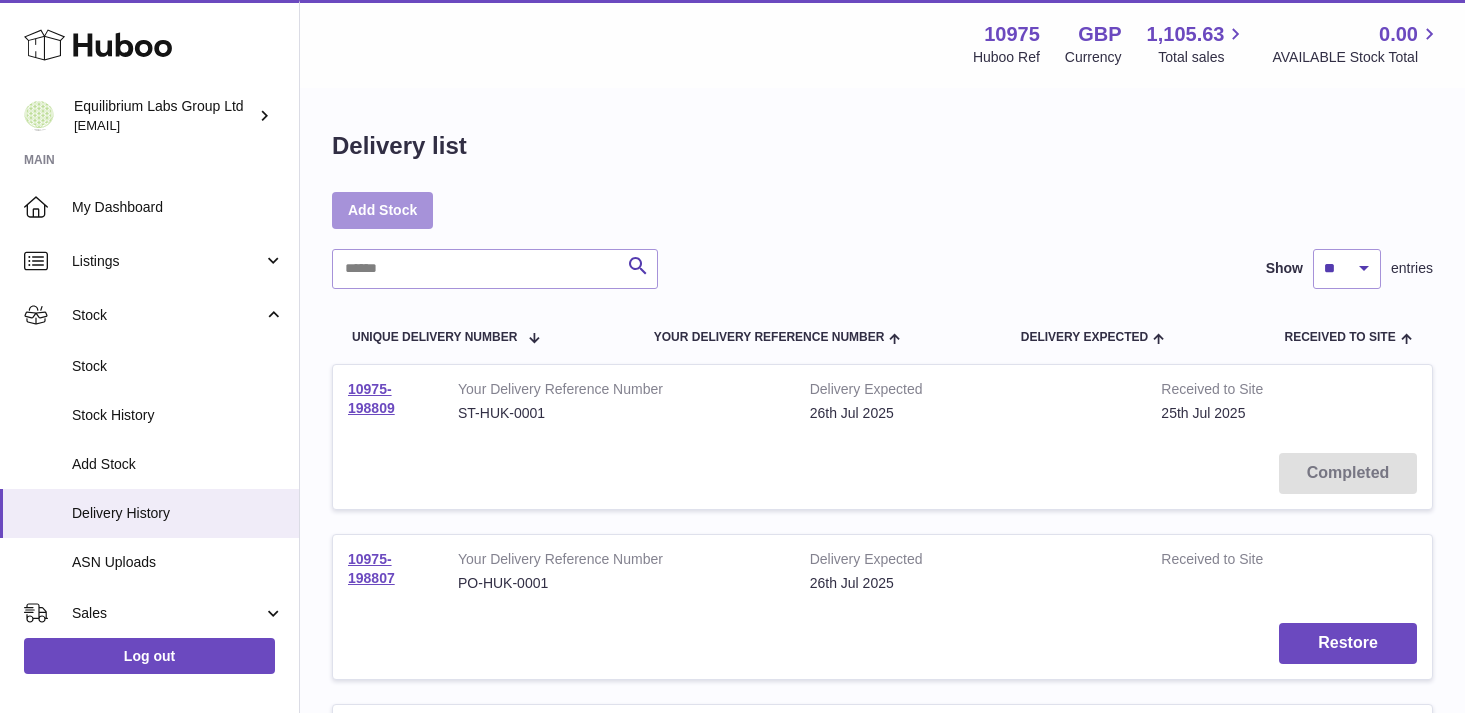 click on "Add Stock" at bounding box center (382, 210) 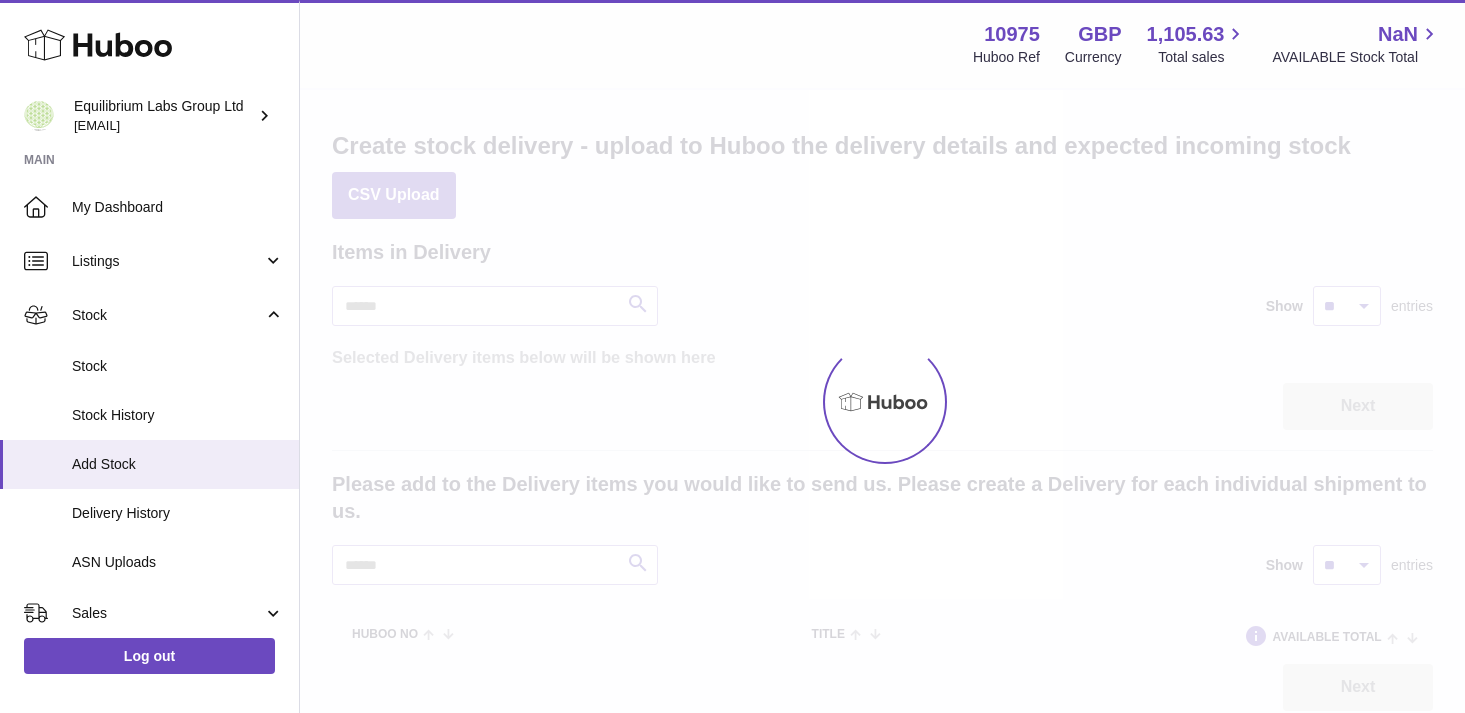 scroll, scrollTop: 0, scrollLeft: 0, axis: both 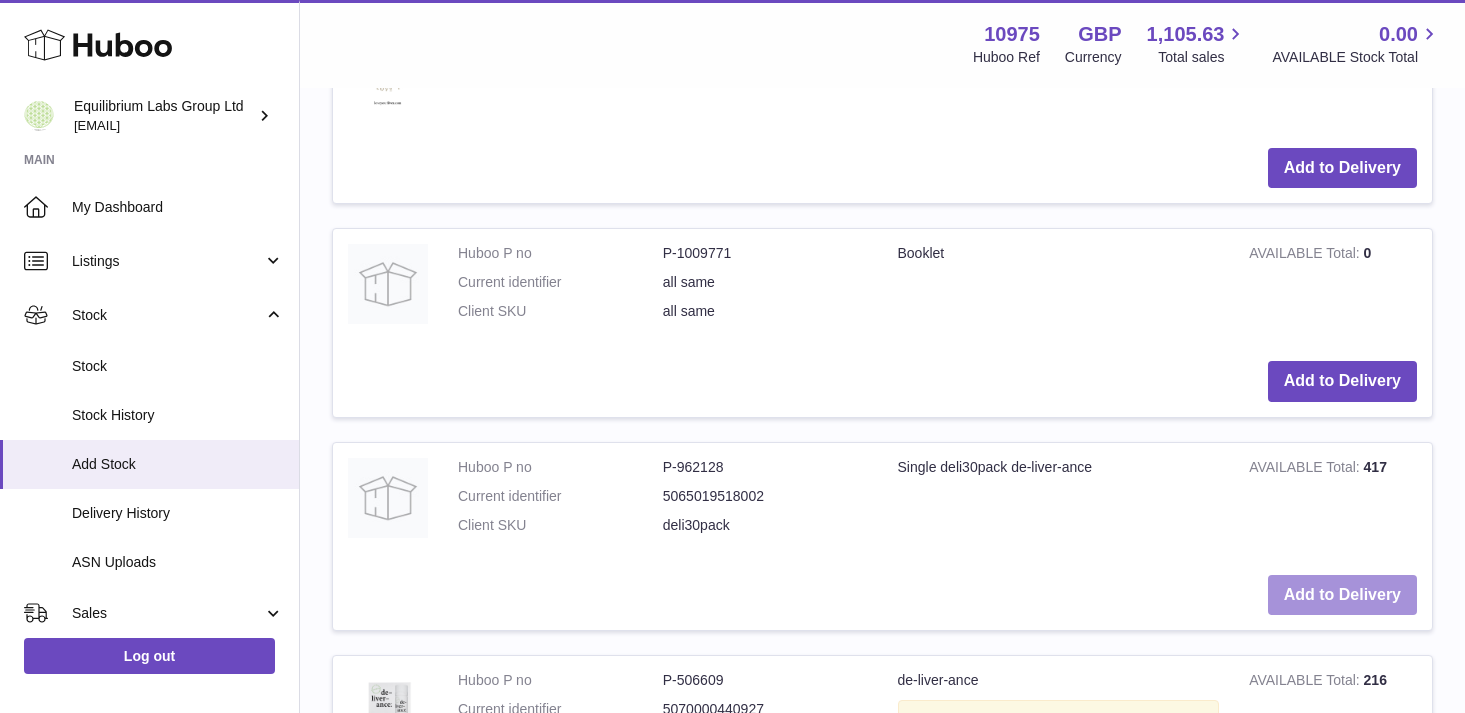 click on "Add to Delivery" at bounding box center (1342, 595) 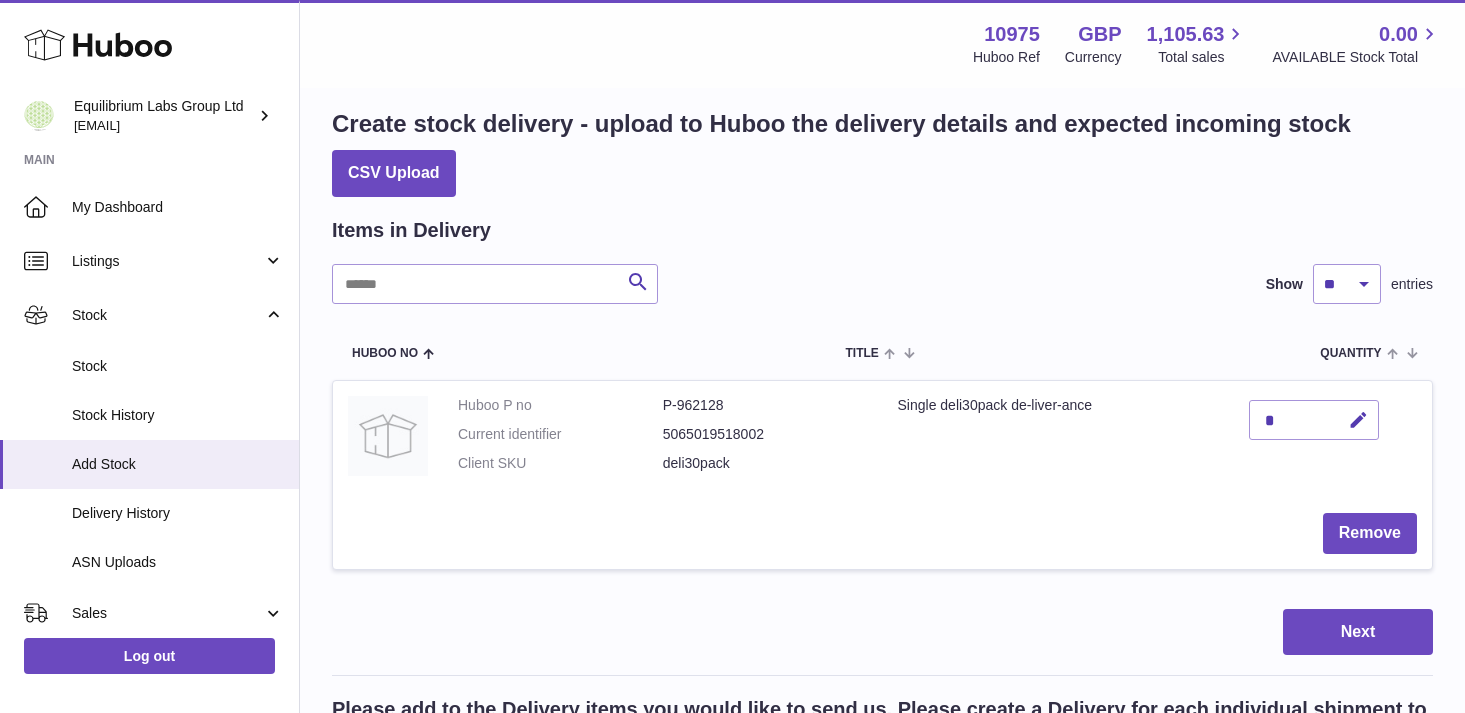 scroll, scrollTop: 18, scrollLeft: 0, axis: vertical 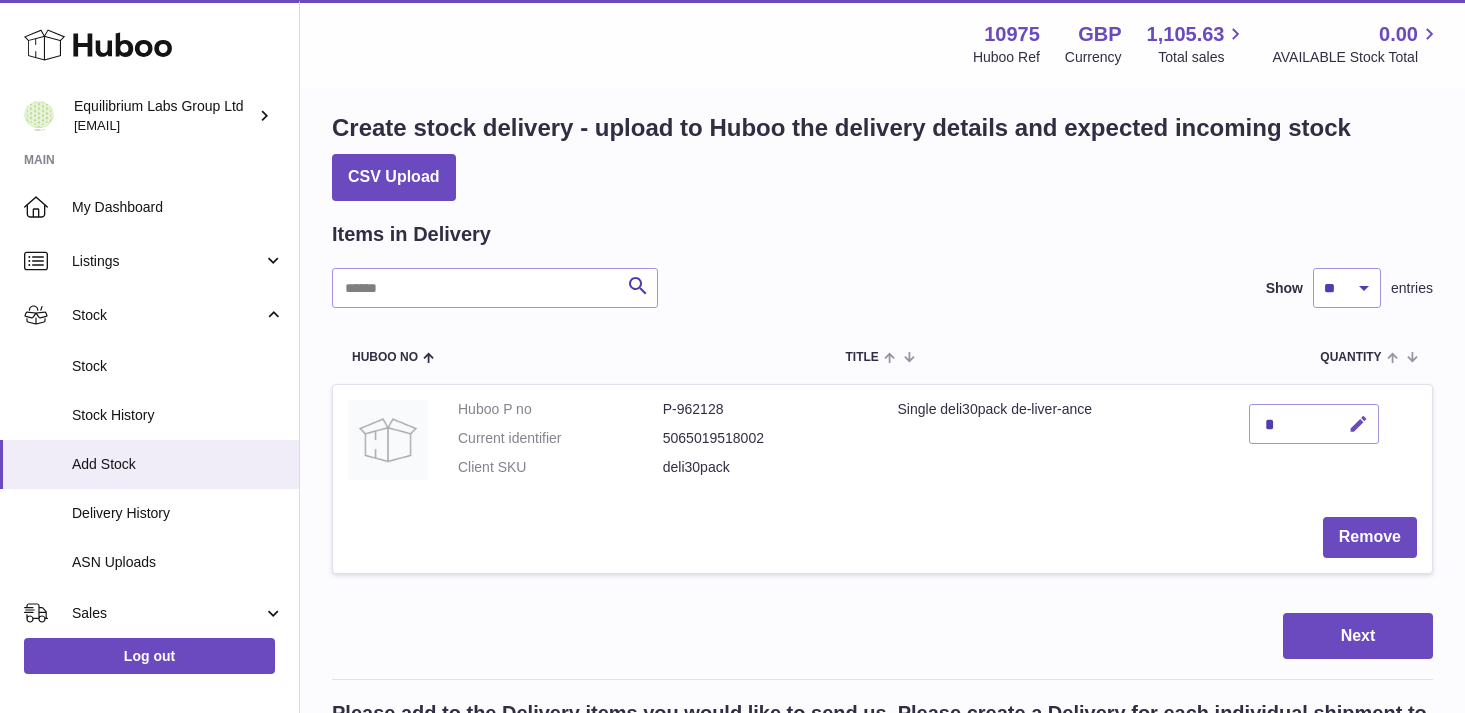 click at bounding box center (1358, 424) 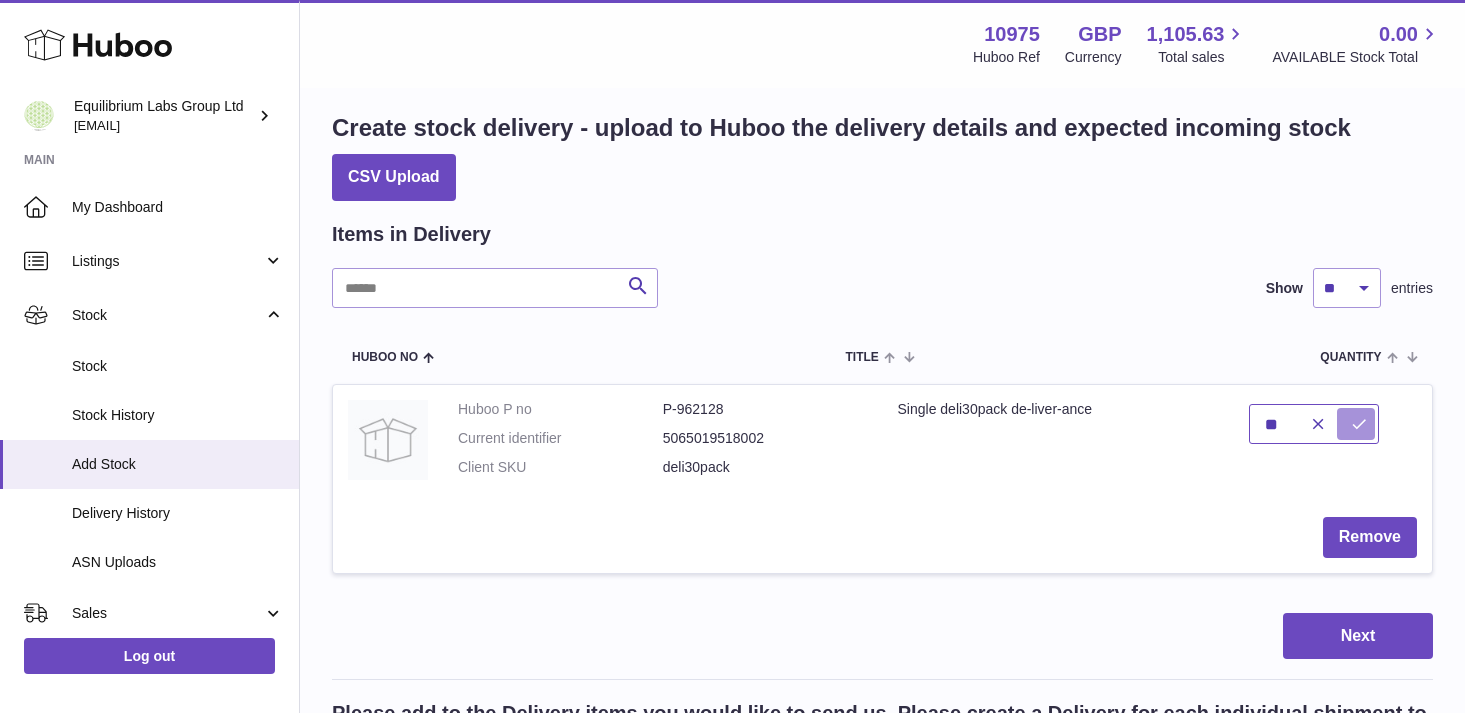 type on "**" 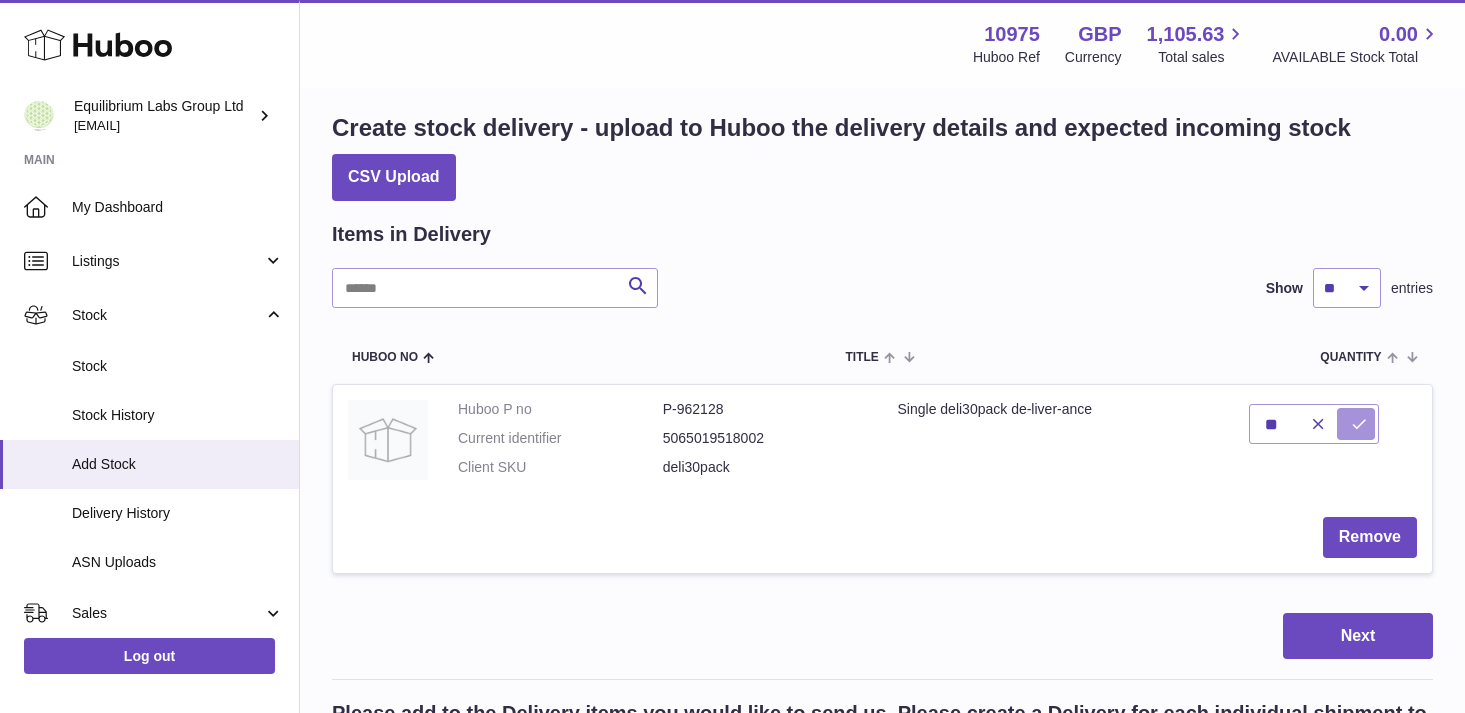 click at bounding box center (1356, 424) 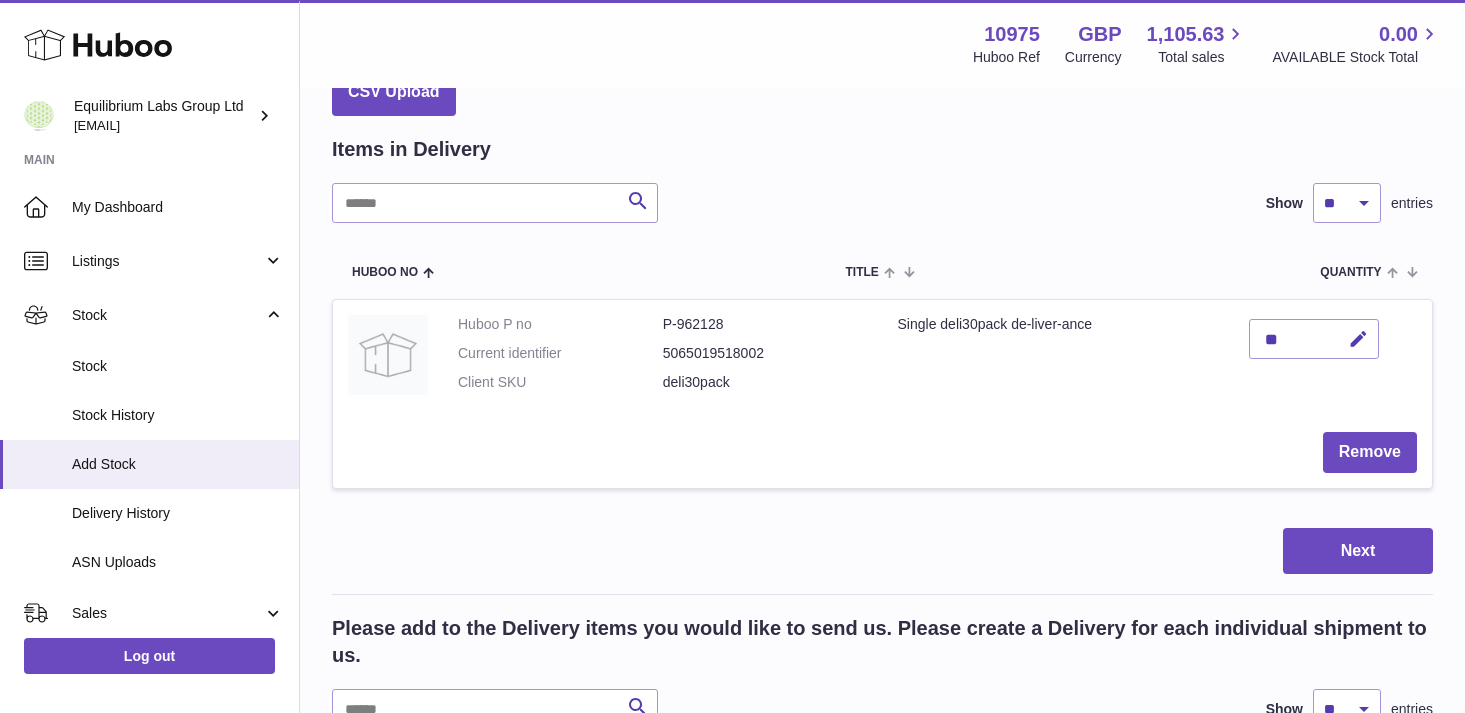 scroll, scrollTop: 128, scrollLeft: 0, axis: vertical 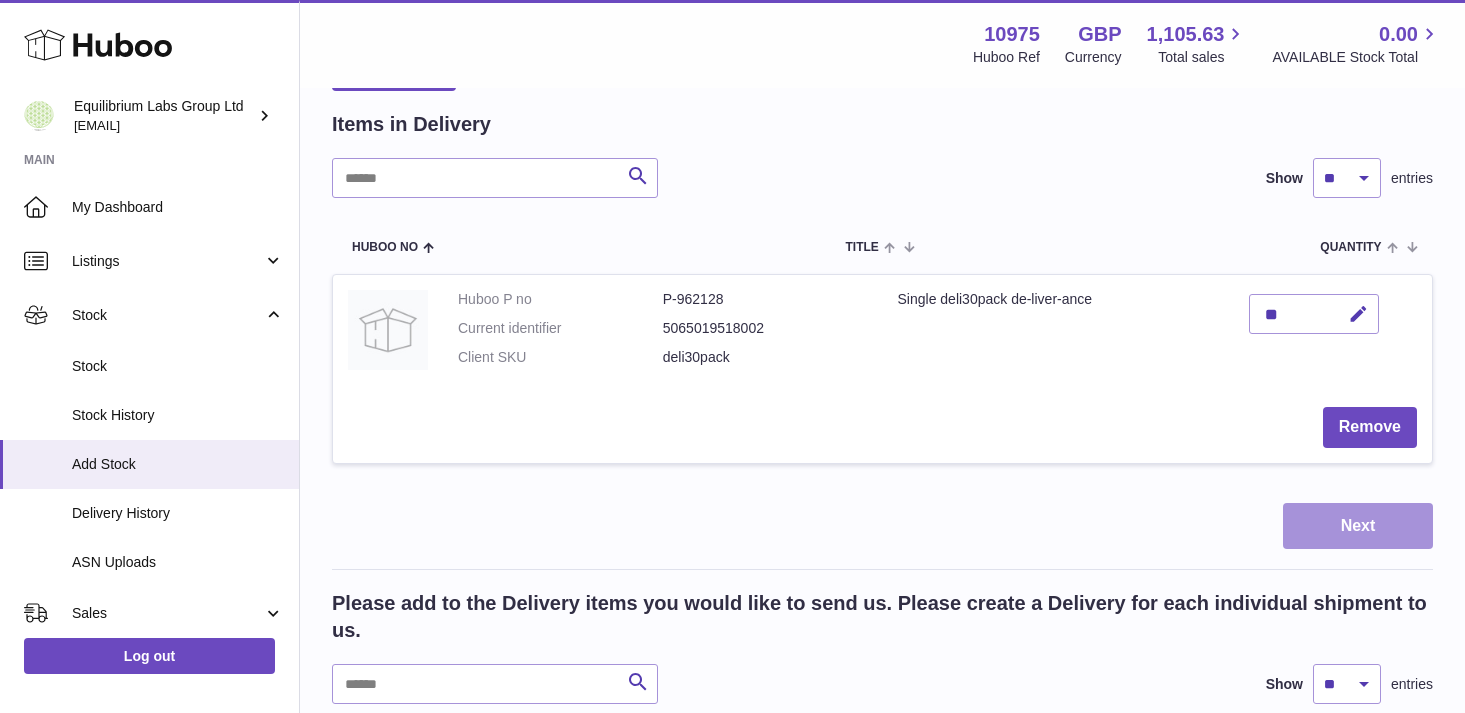 click on "Next" at bounding box center (1358, 526) 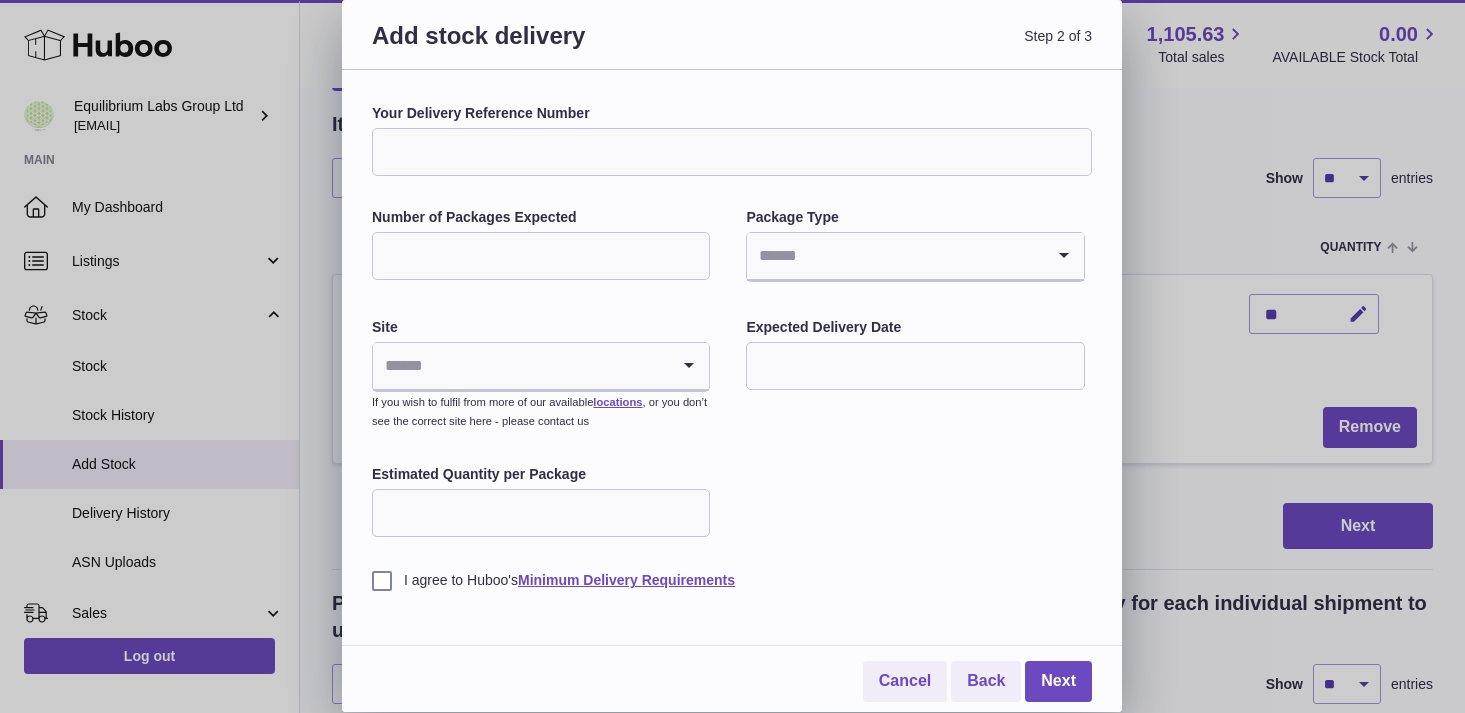 click on "Your Delivery Reference Number
Number of Packages Expected
Package Type
Loading...
Site
Loading...       If you wish to fulfil from more of our available  locations , or you don’t see the correct site here - please contact us
Expected Delivery Date
Estimated Quantity per Package
I agree to Huboo's
Minimum Delivery Requirements" at bounding box center (732, 347) 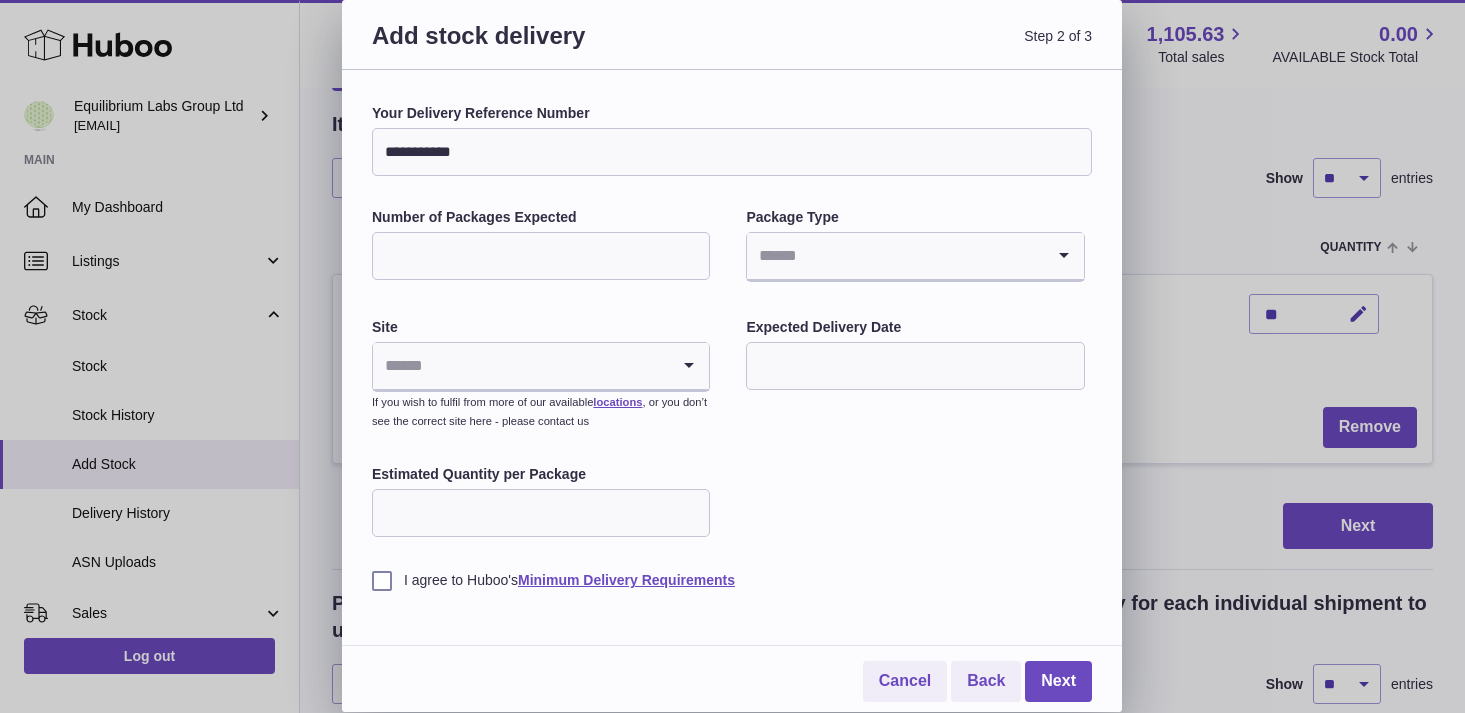 type on "**********" 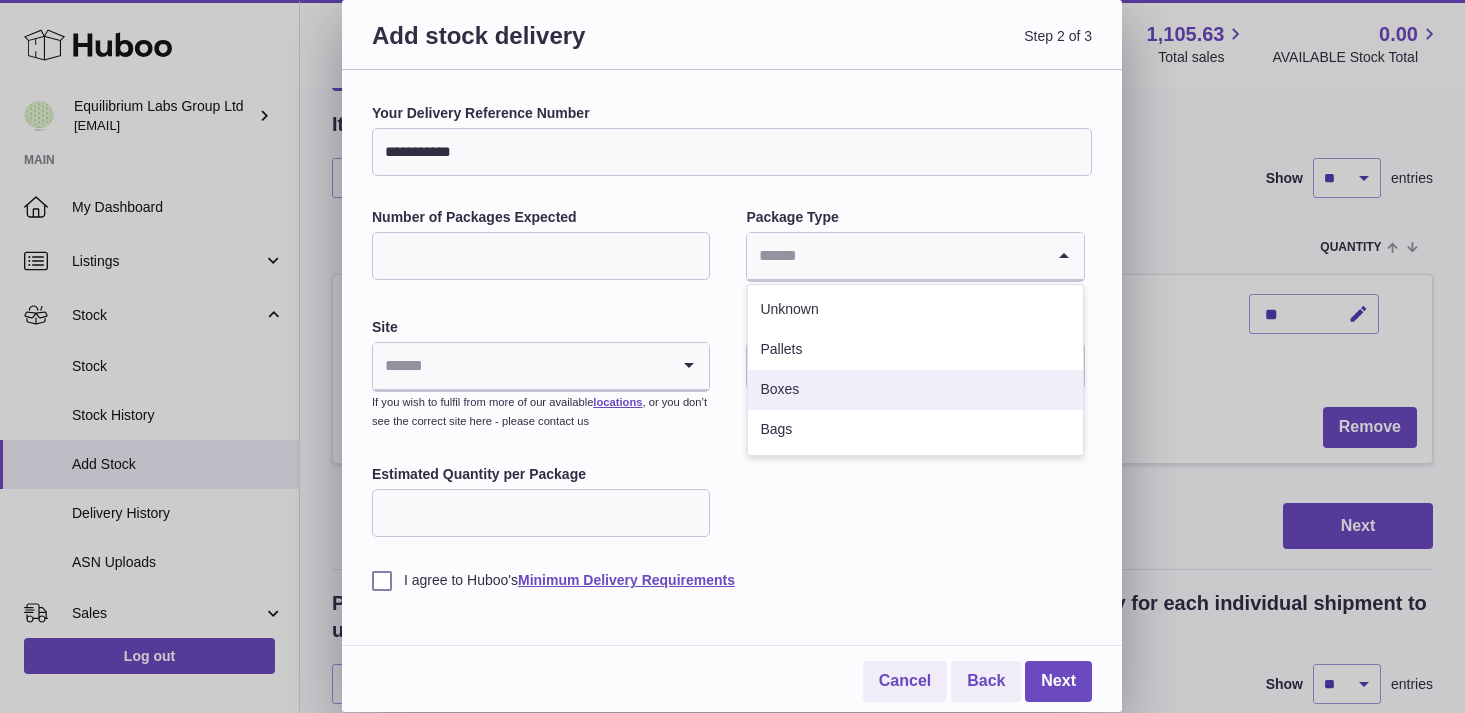 click on "Boxes" at bounding box center [915, 390] 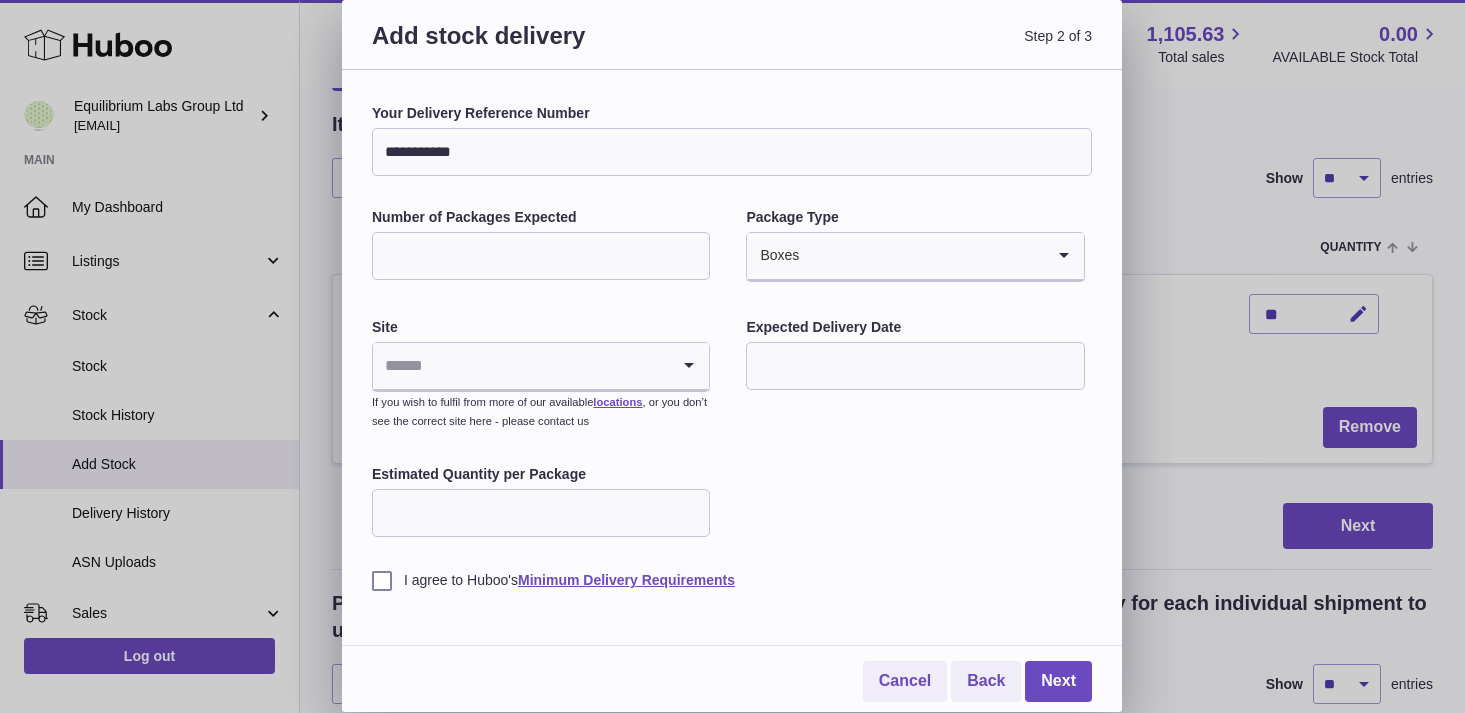 click at bounding box center [521, 366] 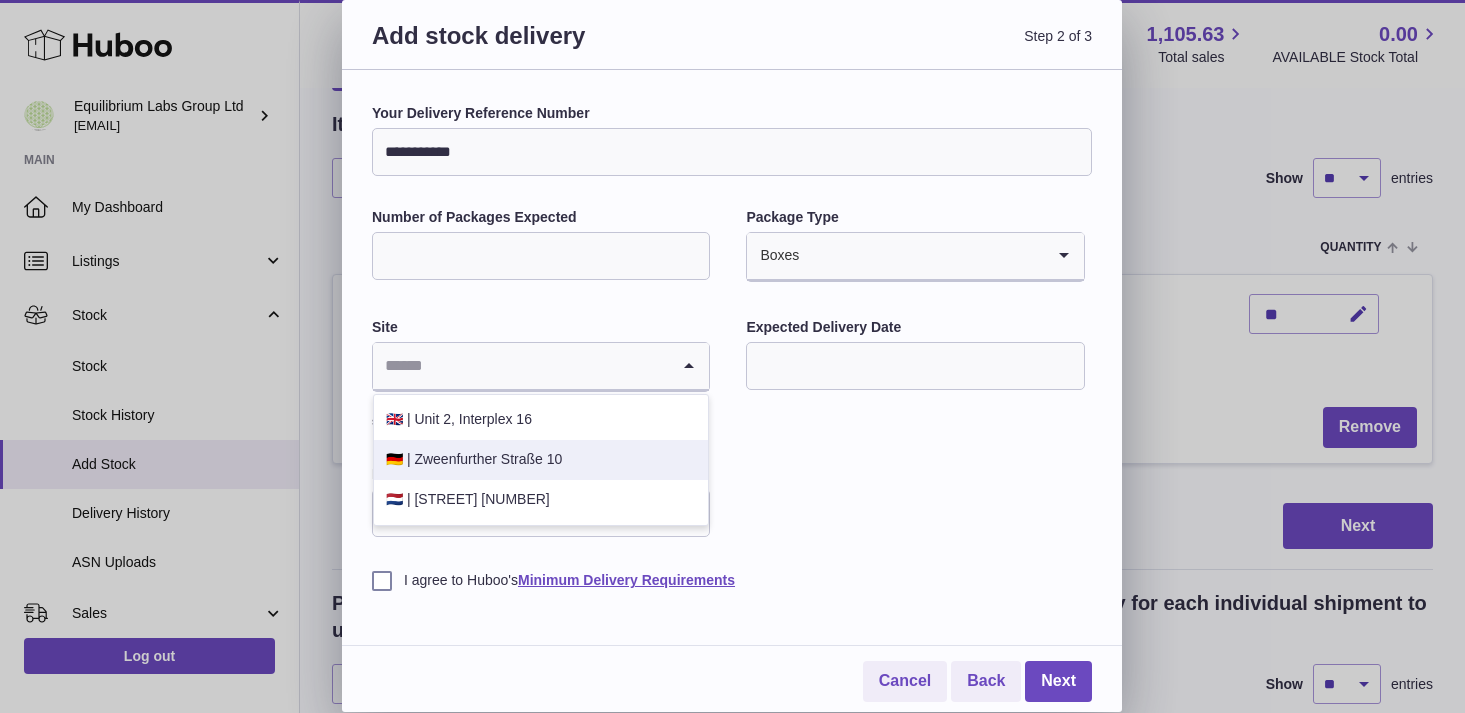 click on "🇩🇪 | Zweenfurther Straße 10" at bounding box center [541, 460] 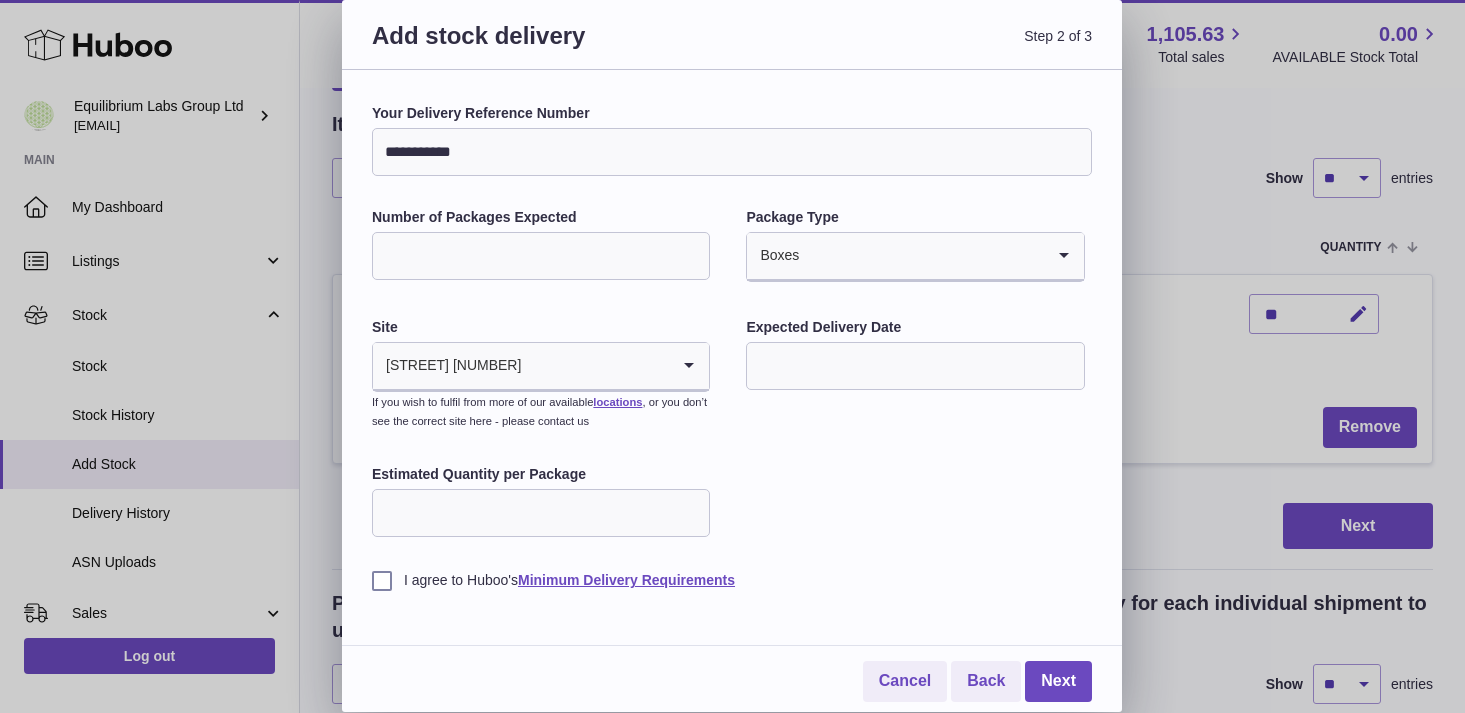 click at bounding box center [915, 366] 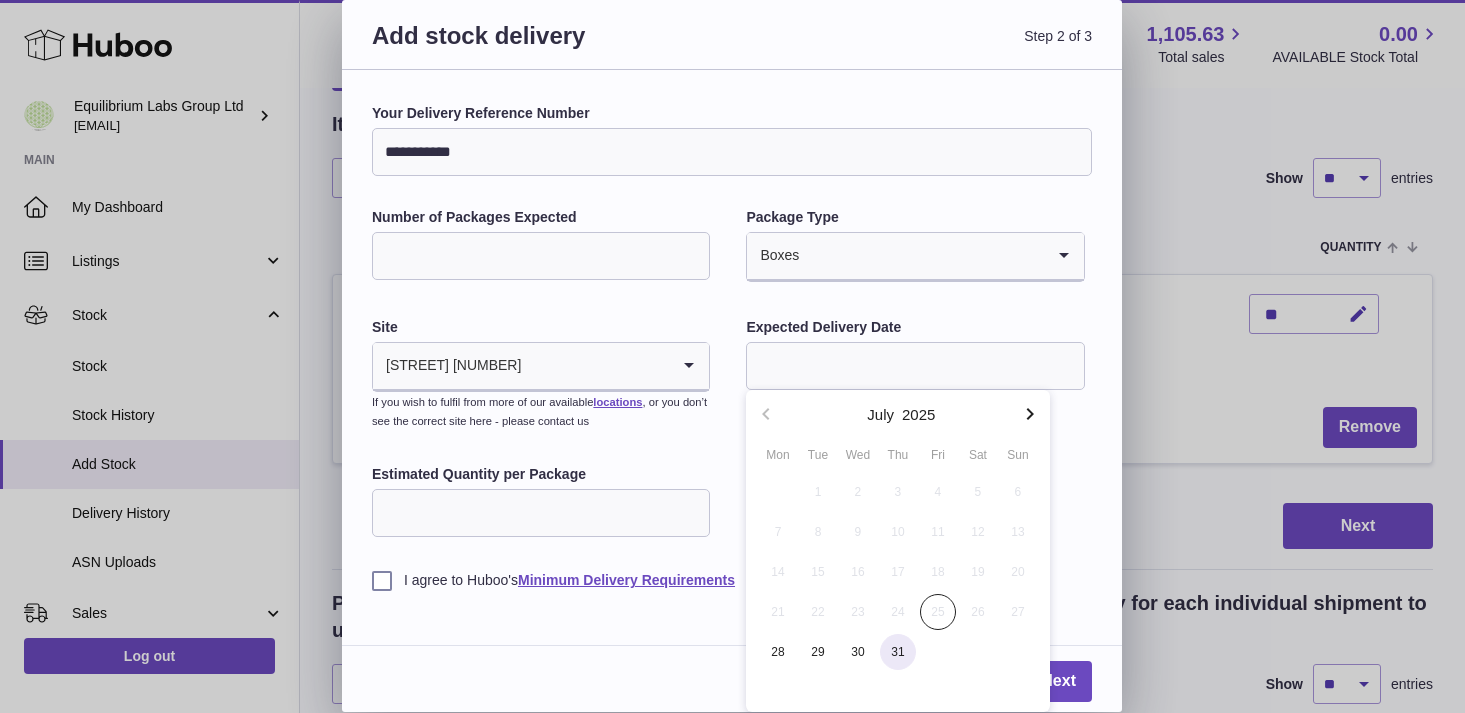 click on "31" at bounding box center [898, 652] 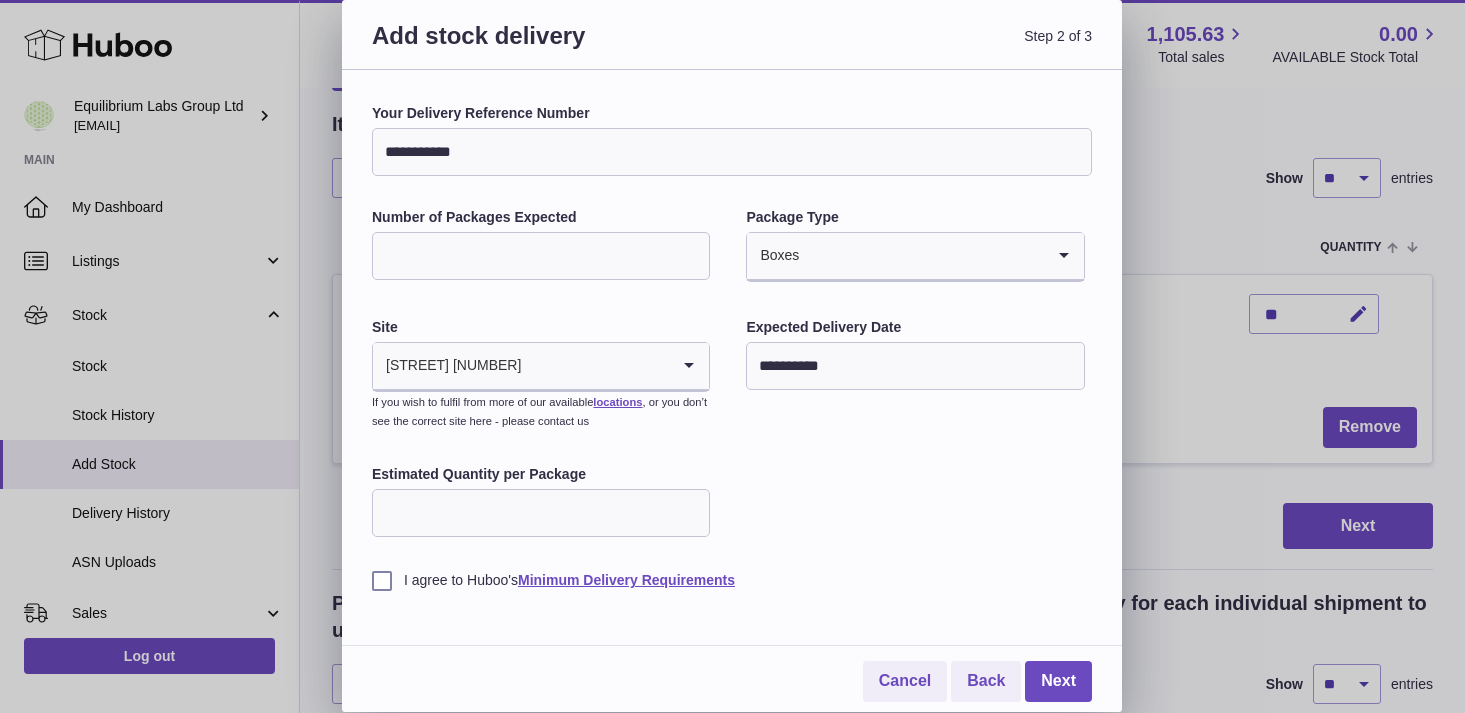 click on "Estimated Quantity per Package" at bounding box center (541, 513) 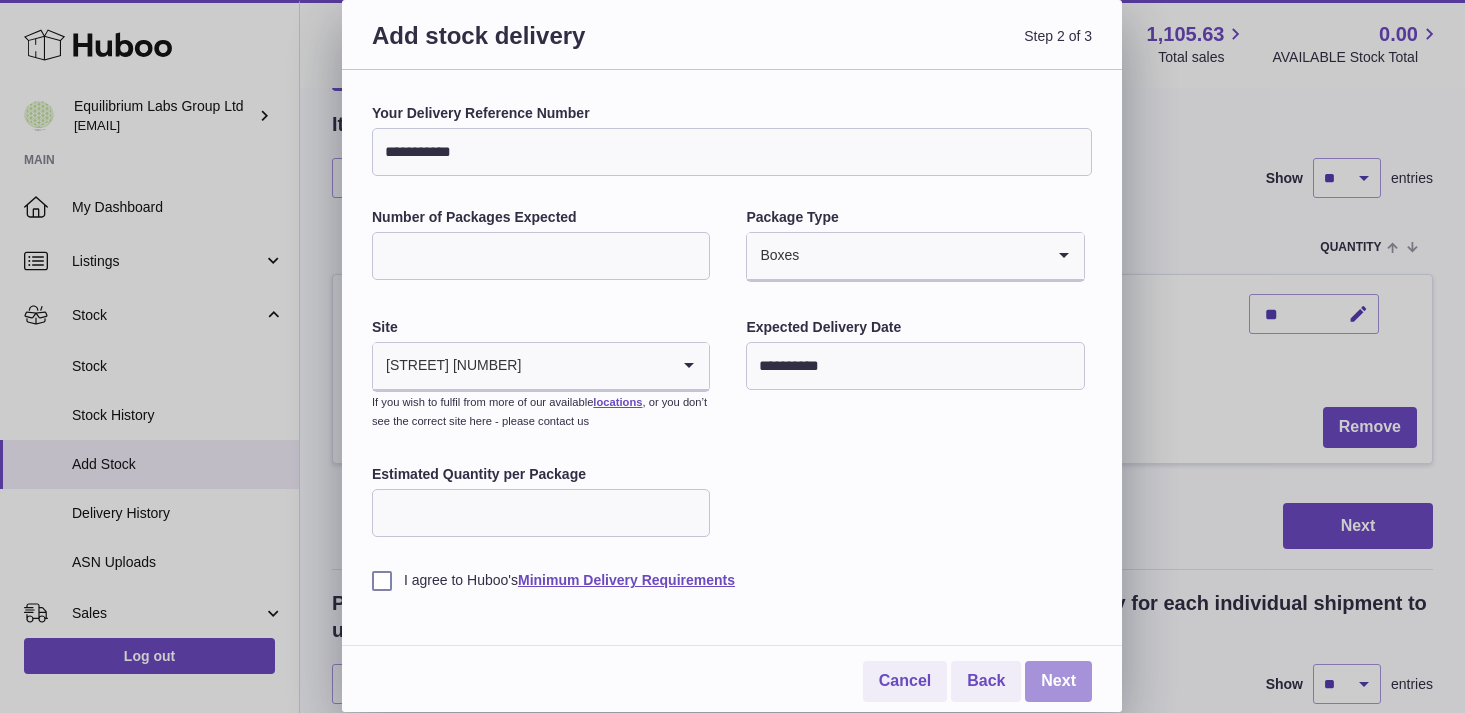 click on "Next" at bounding box center (1058, 681) 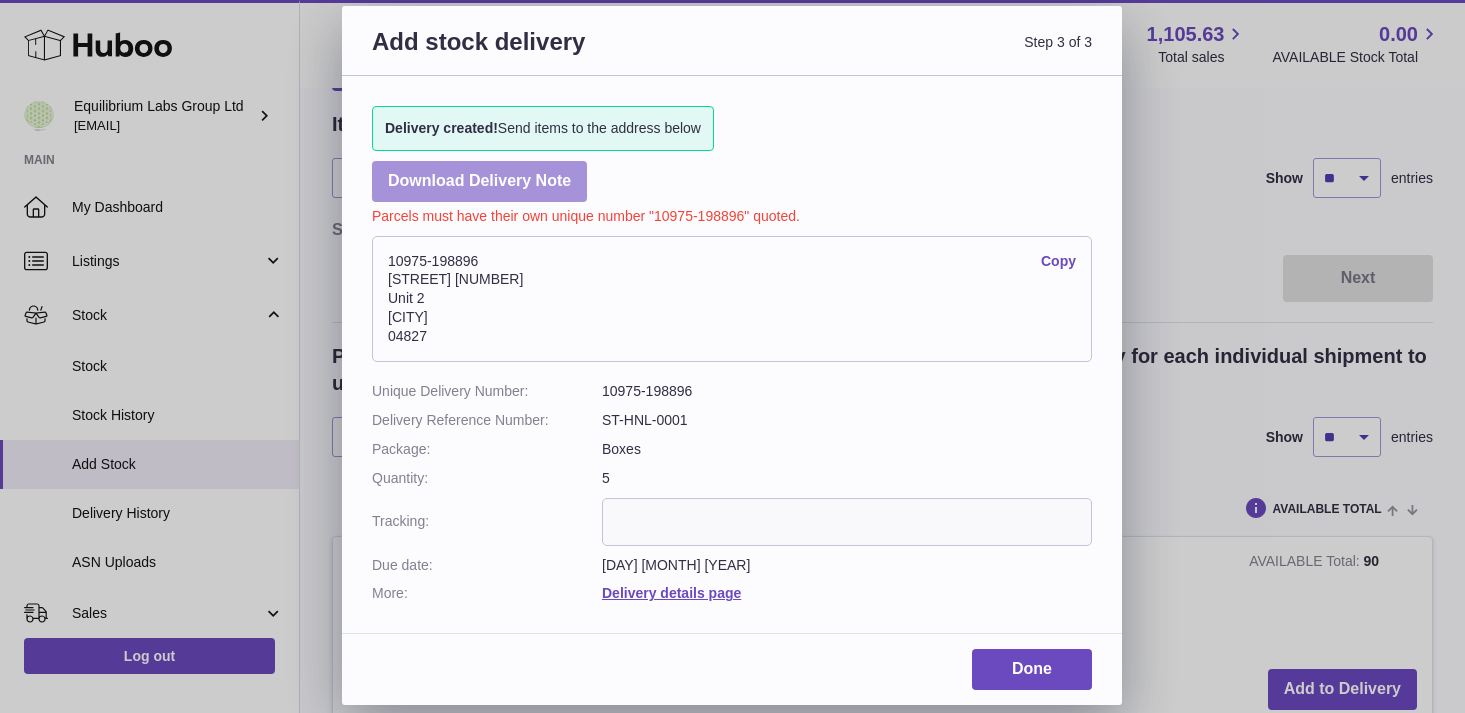 click on "Download Delivery Note" at bounding box center [479, 181] 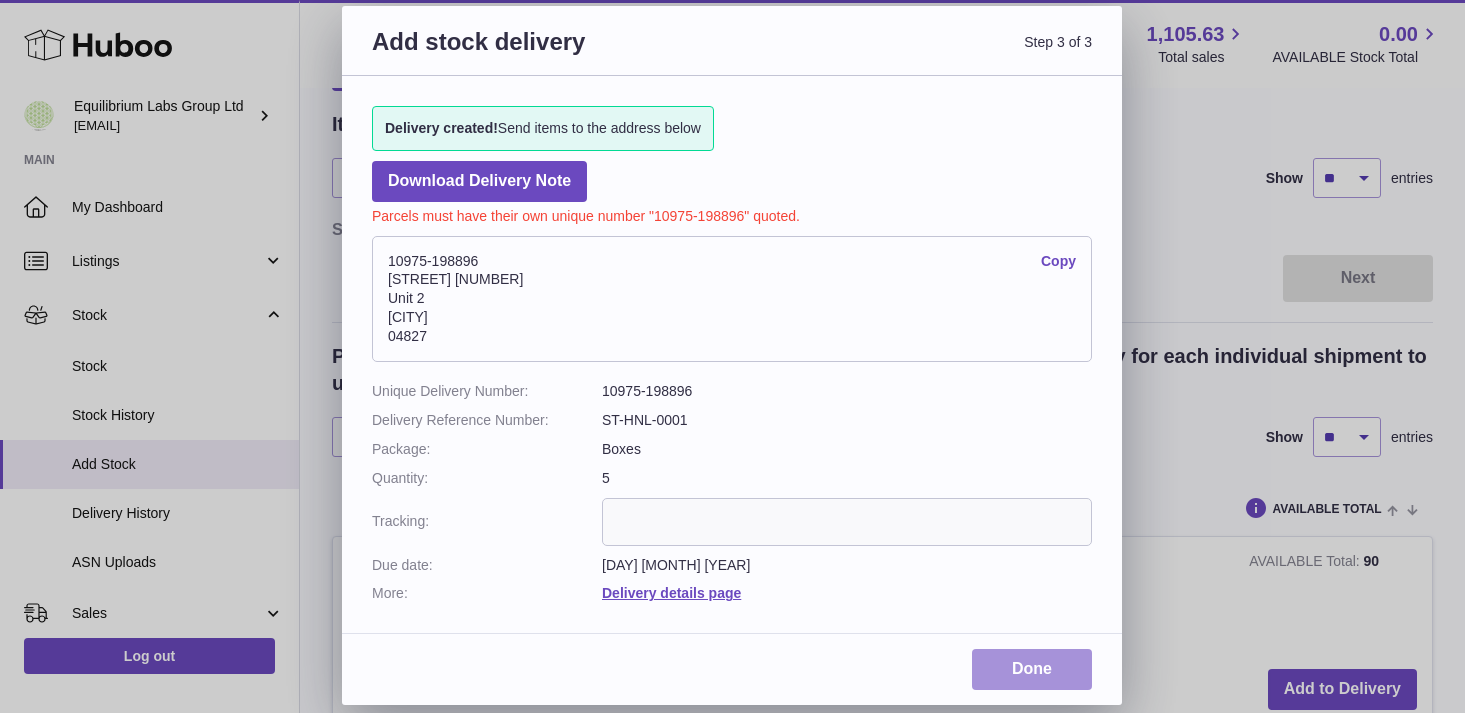 click on "Done" at bounding box center (1032, 669) 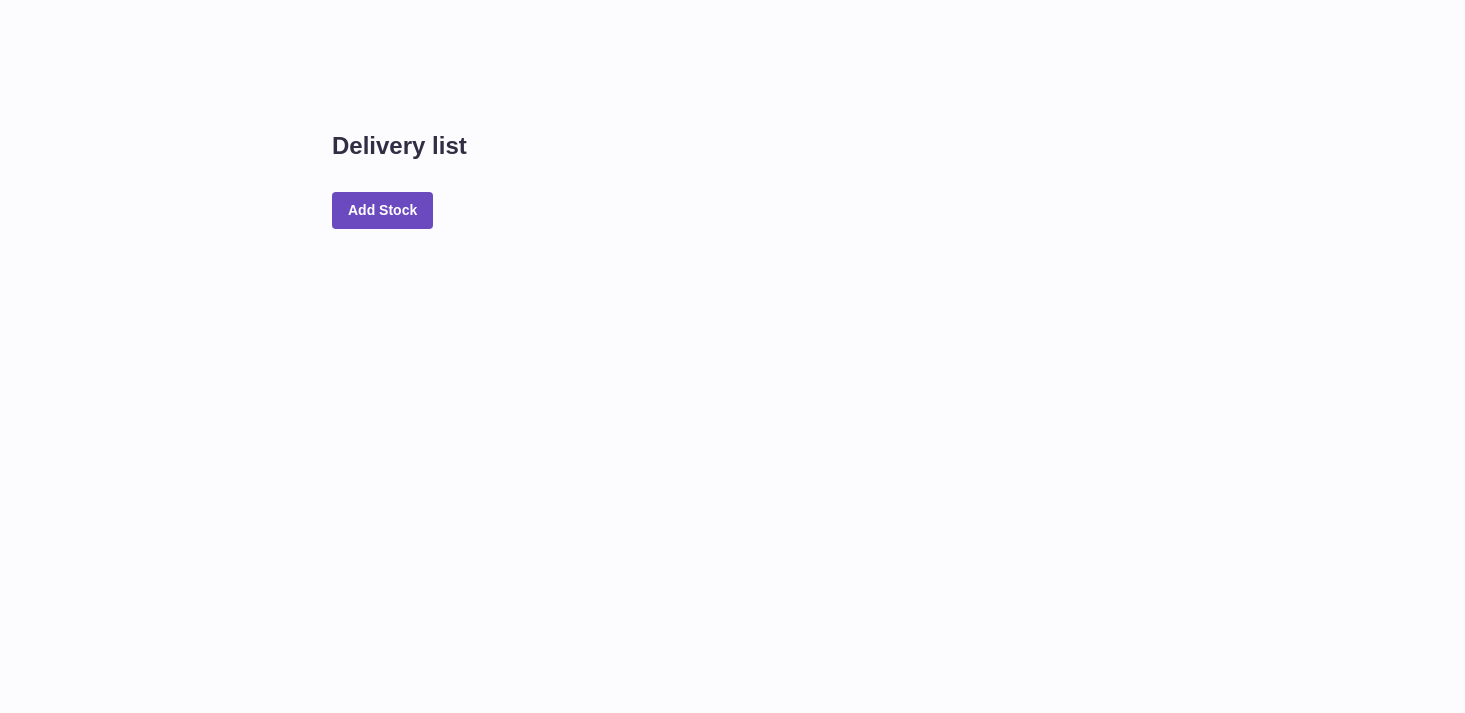 scroll, scrollTop: 0, scrollLeft: 0, axis: both 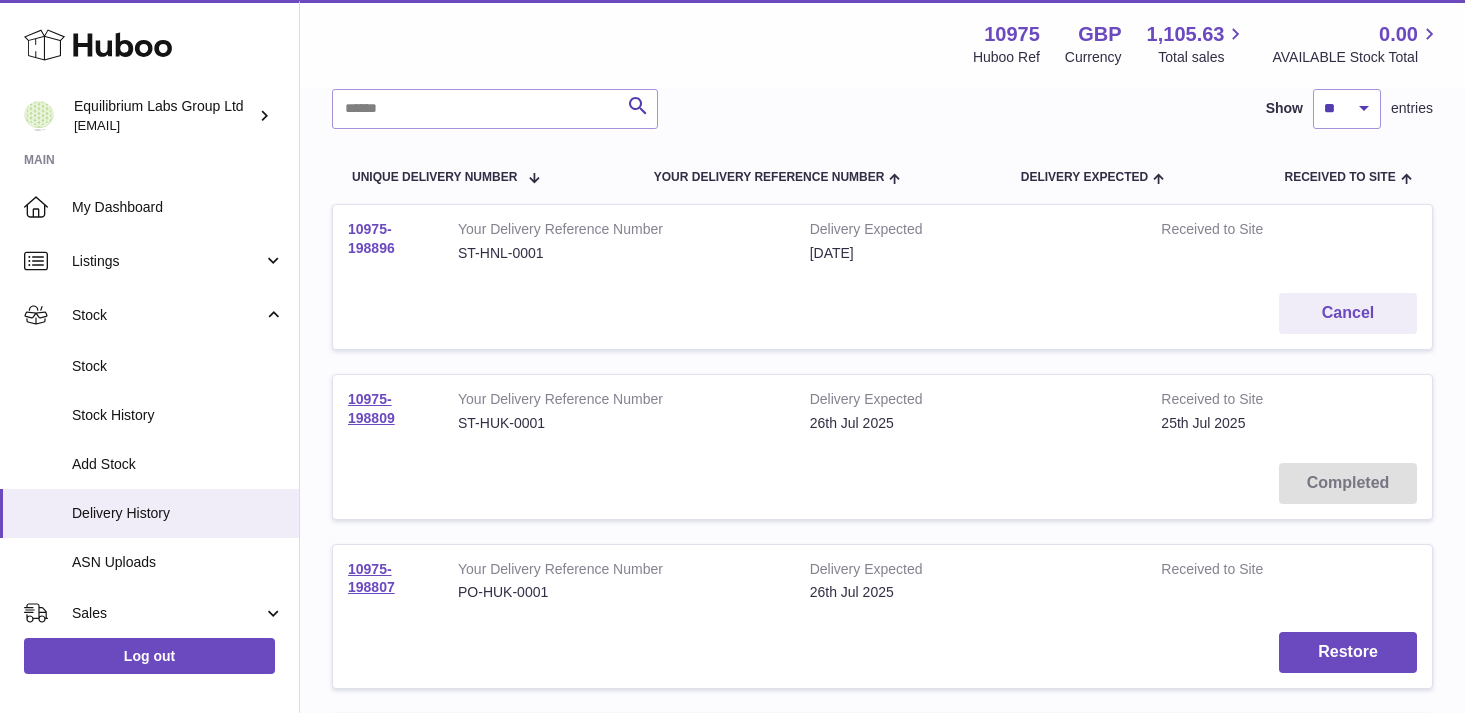 click on "10975-198896" at bounding box center (371, 238) 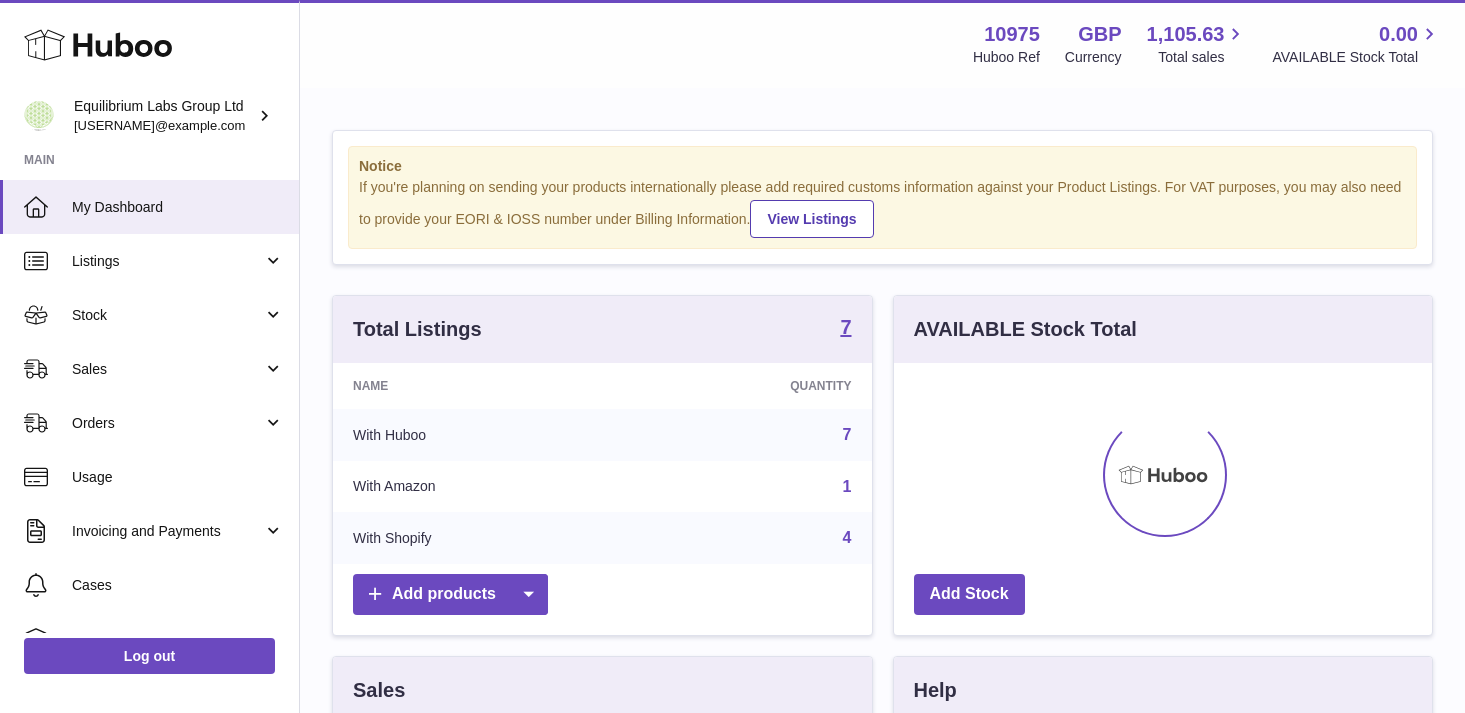 scroll, scrollTop: 0, scrollLeft: 0, axis: both 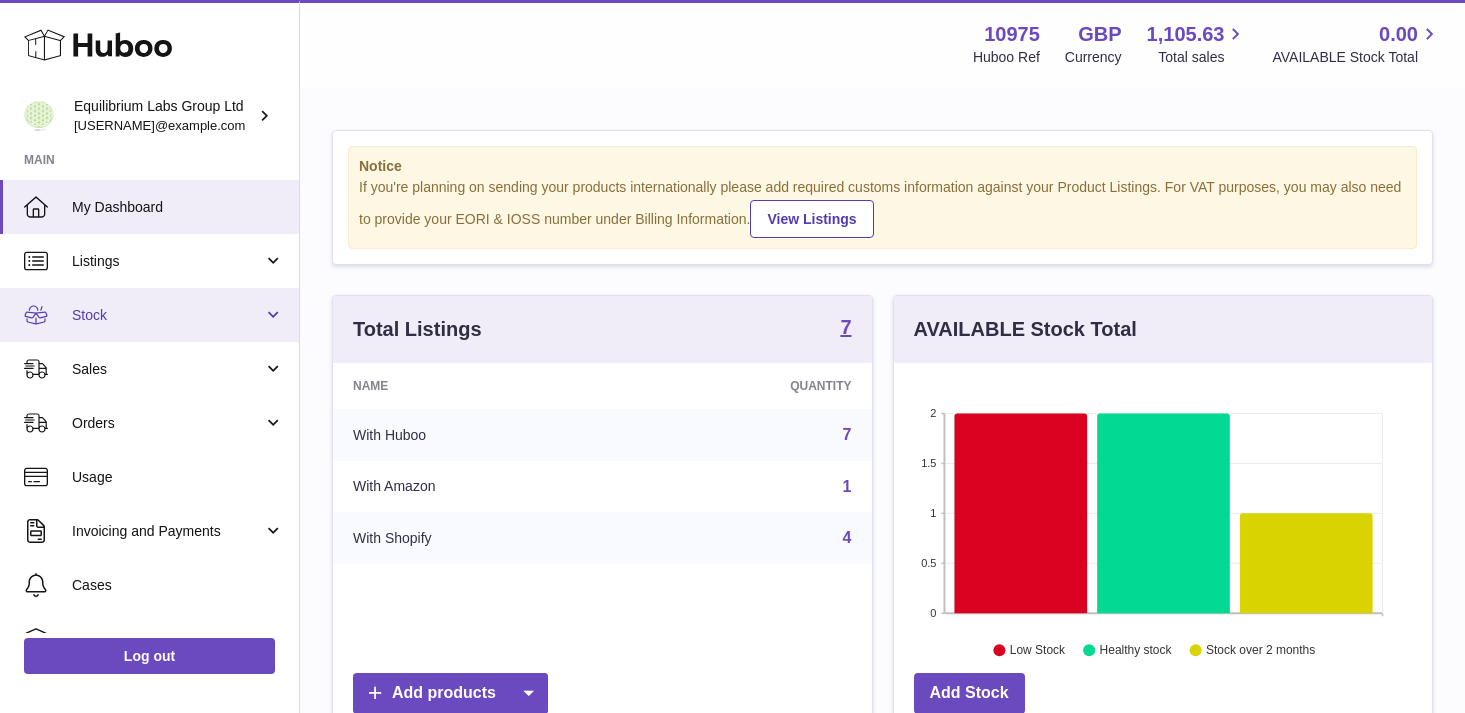 click on "Stock" at bounding box center [149, 315] 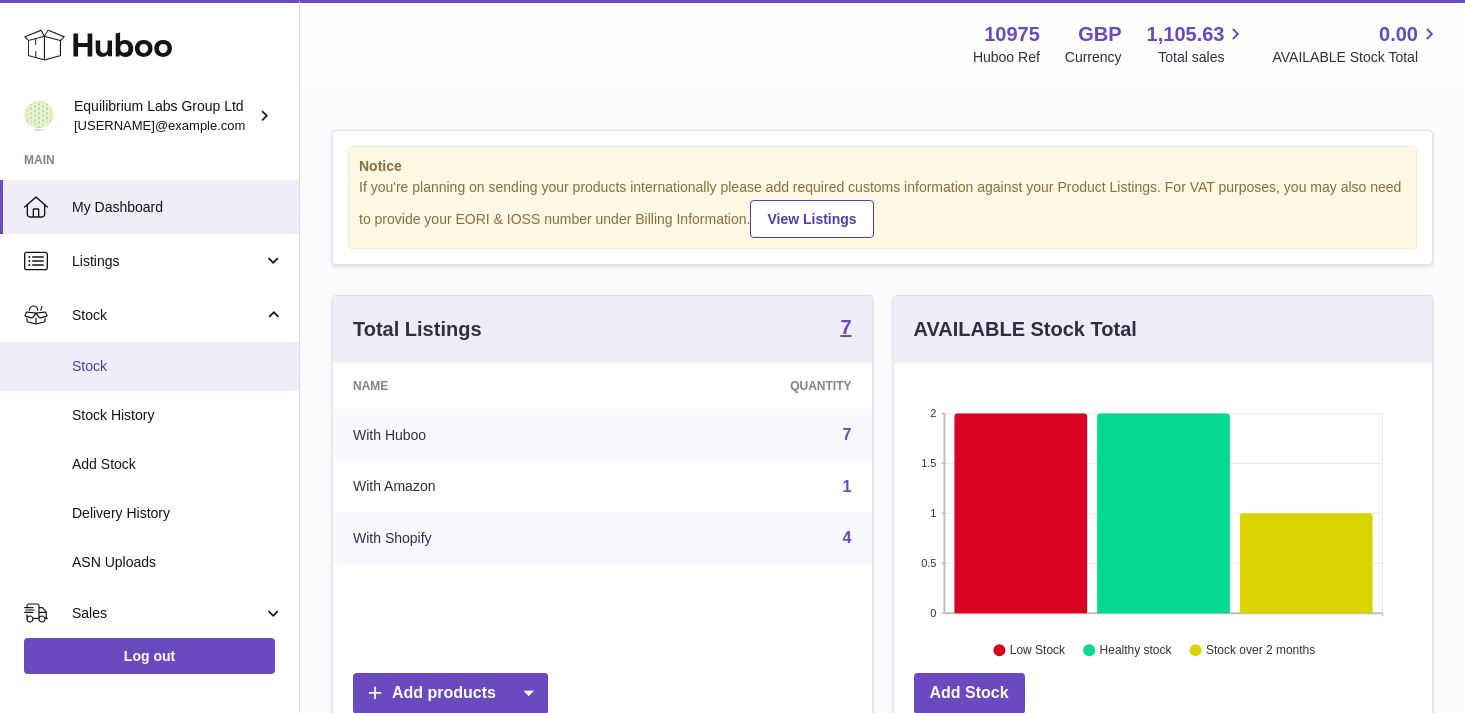 click on "Stock" at bounding box center [149, 366] 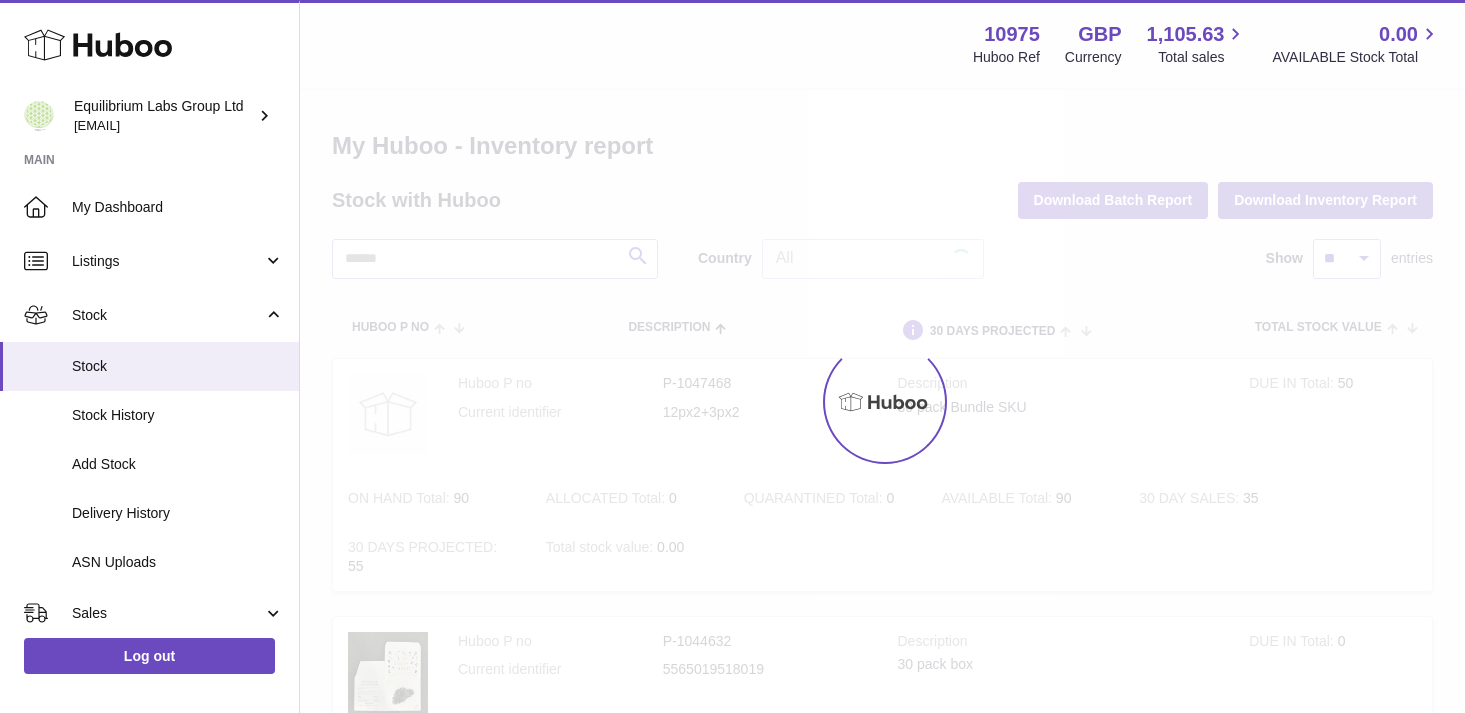 scroll, scrollTop: 0, scrollLeft: 0, axis: both 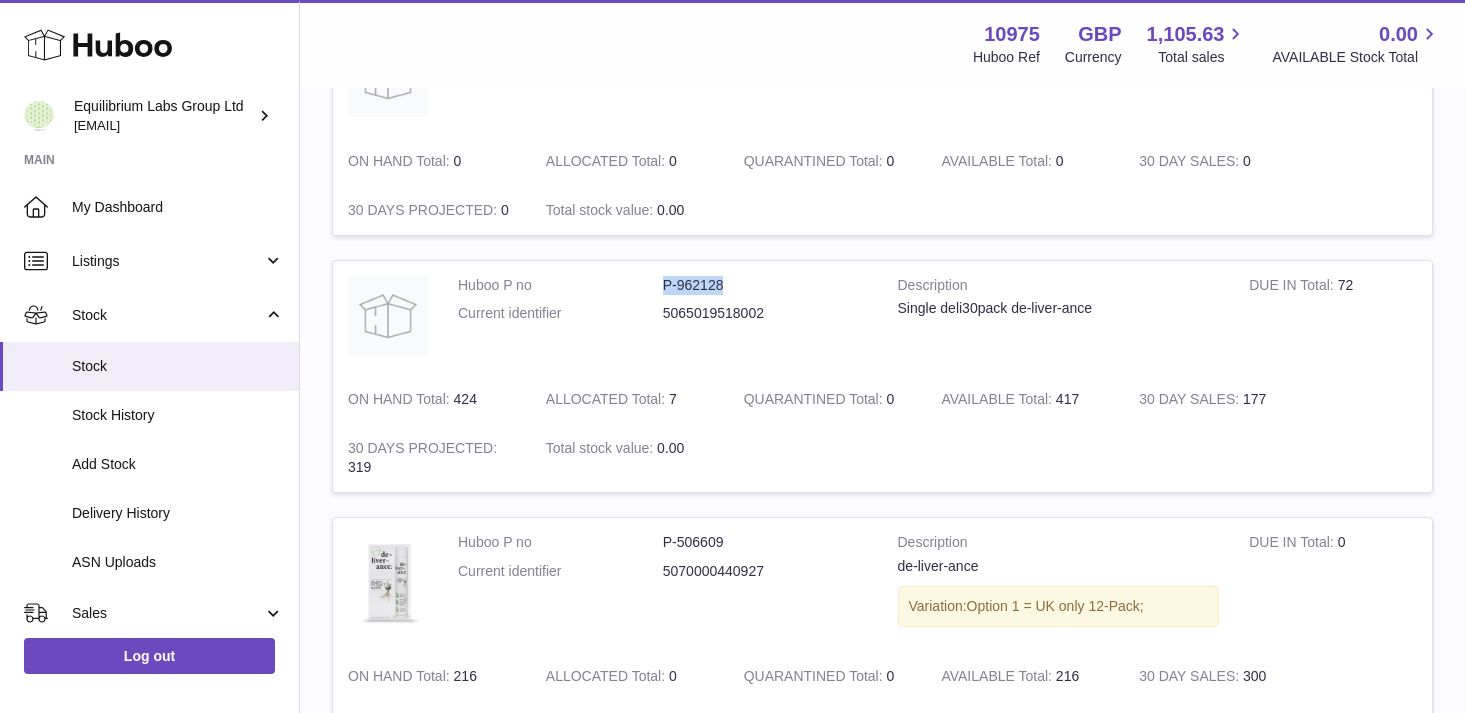 drag, startPoint x: 730, startPoint y: 290, endPoint x: 656, endPoint y: 285, distance: 74.168724 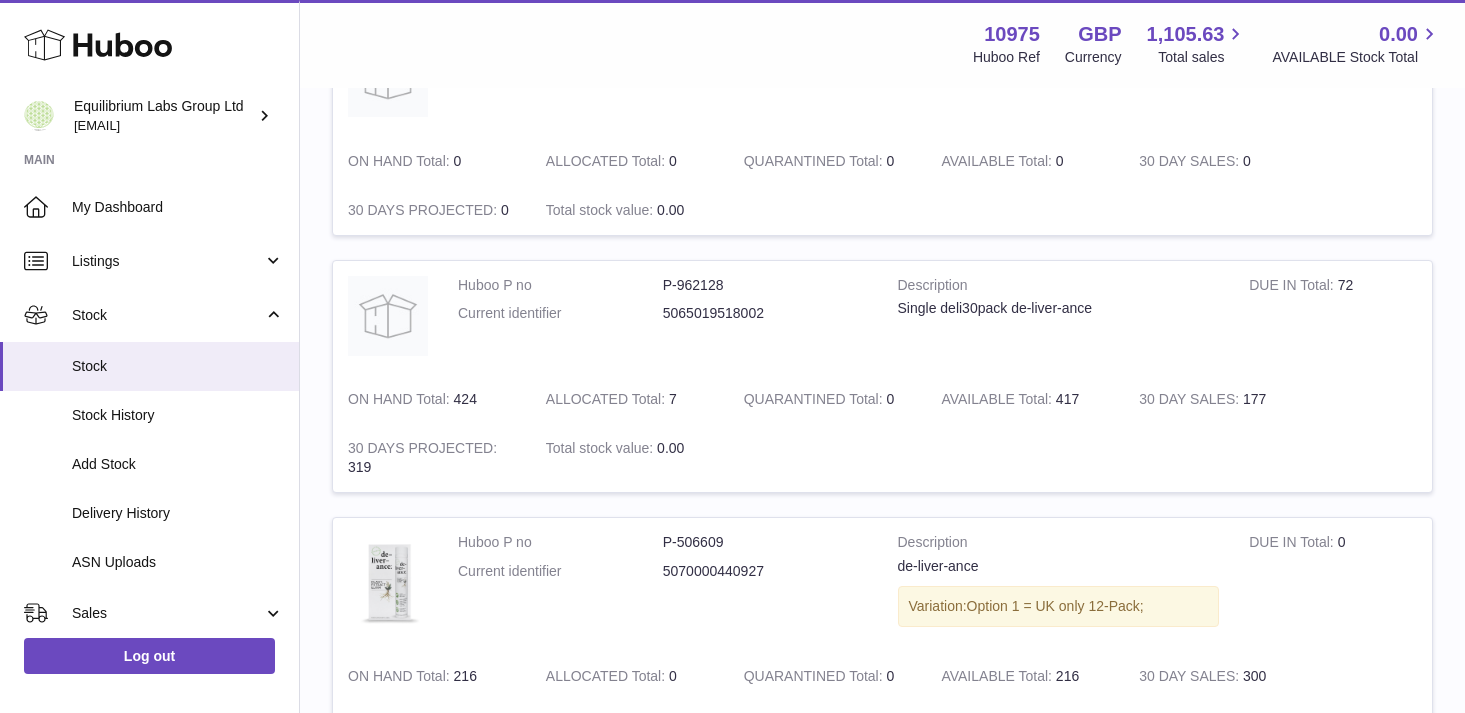 click on "5065019518002" at bounding box center (765, 313) 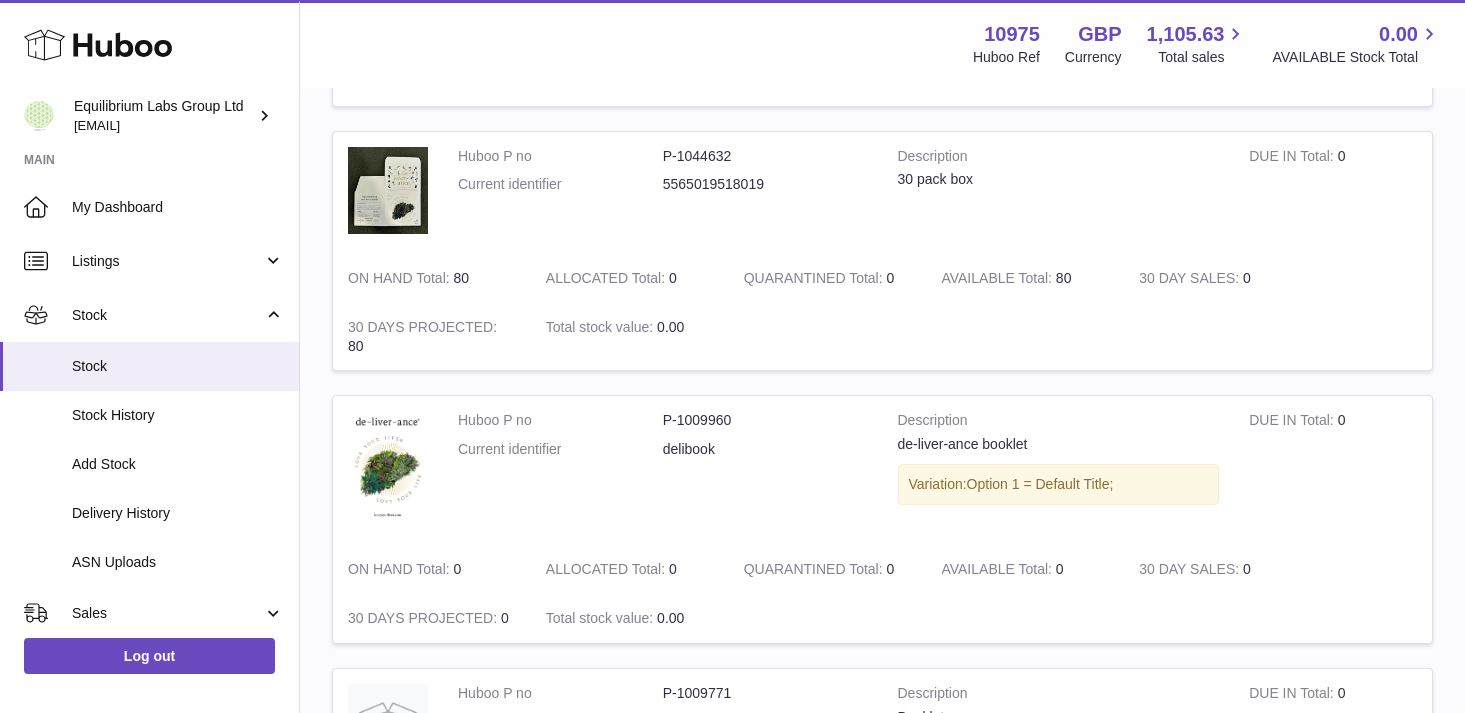 scroll, scrollTop: 0, scrollLeft: 0, axis: both 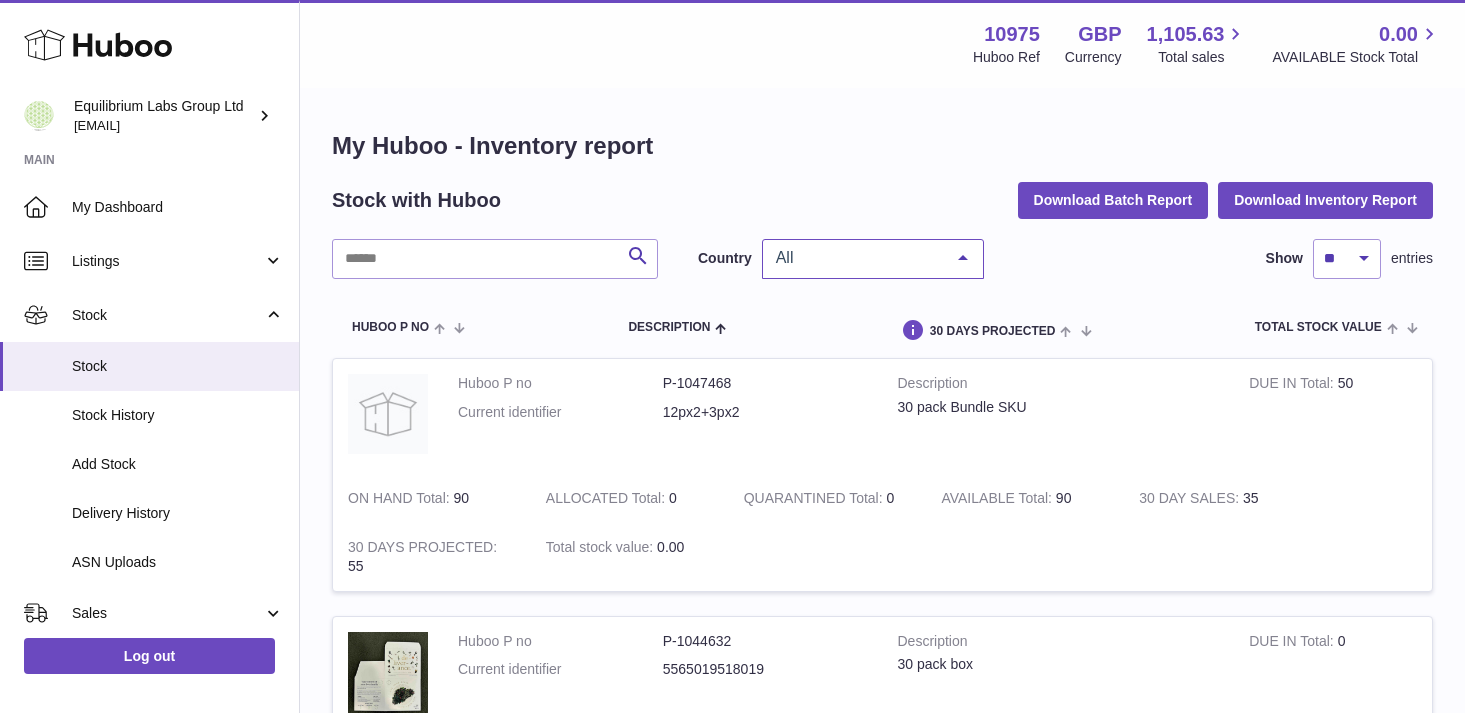 click on "All" at bounding box center [857, 258] 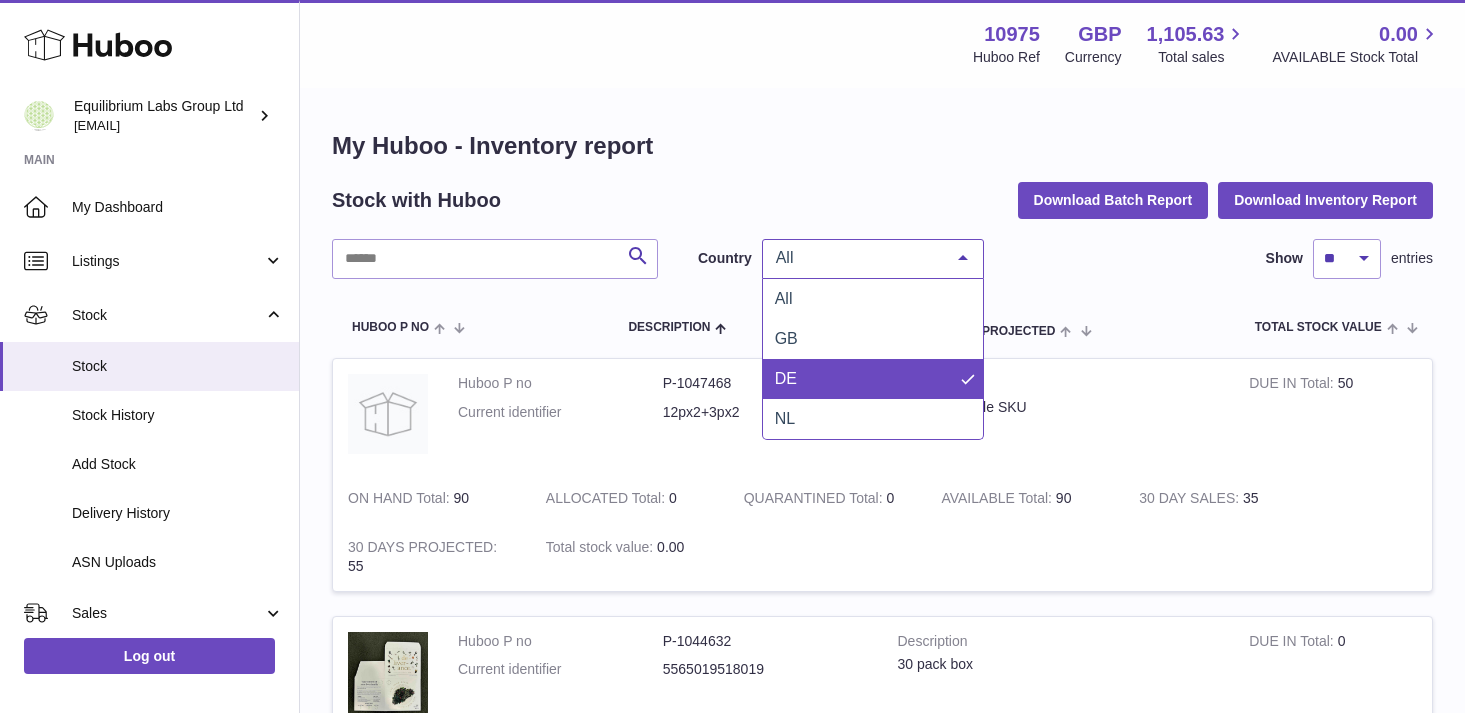 click on "NL" at bounding box center (873, 419) 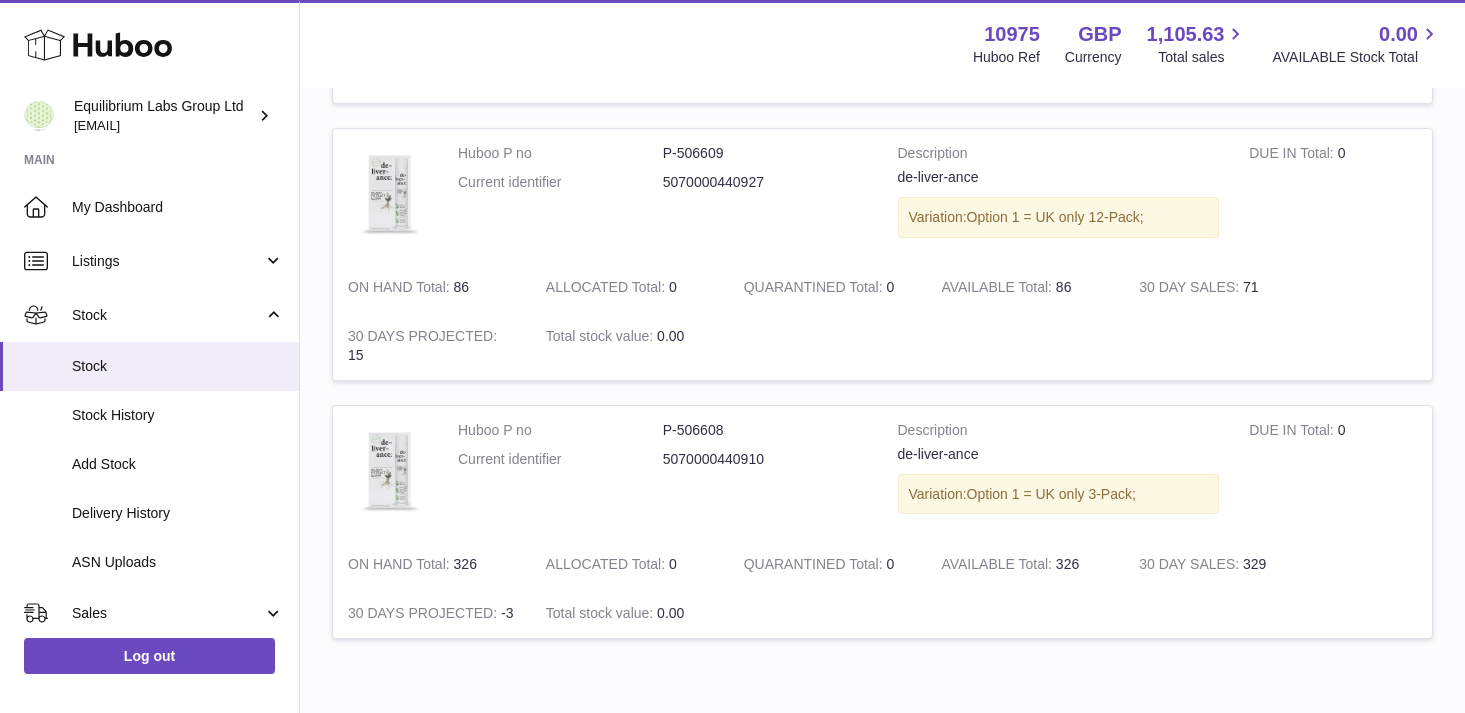 scroll, scrollTop: 744, scrollLeft: 0, axis: vertical 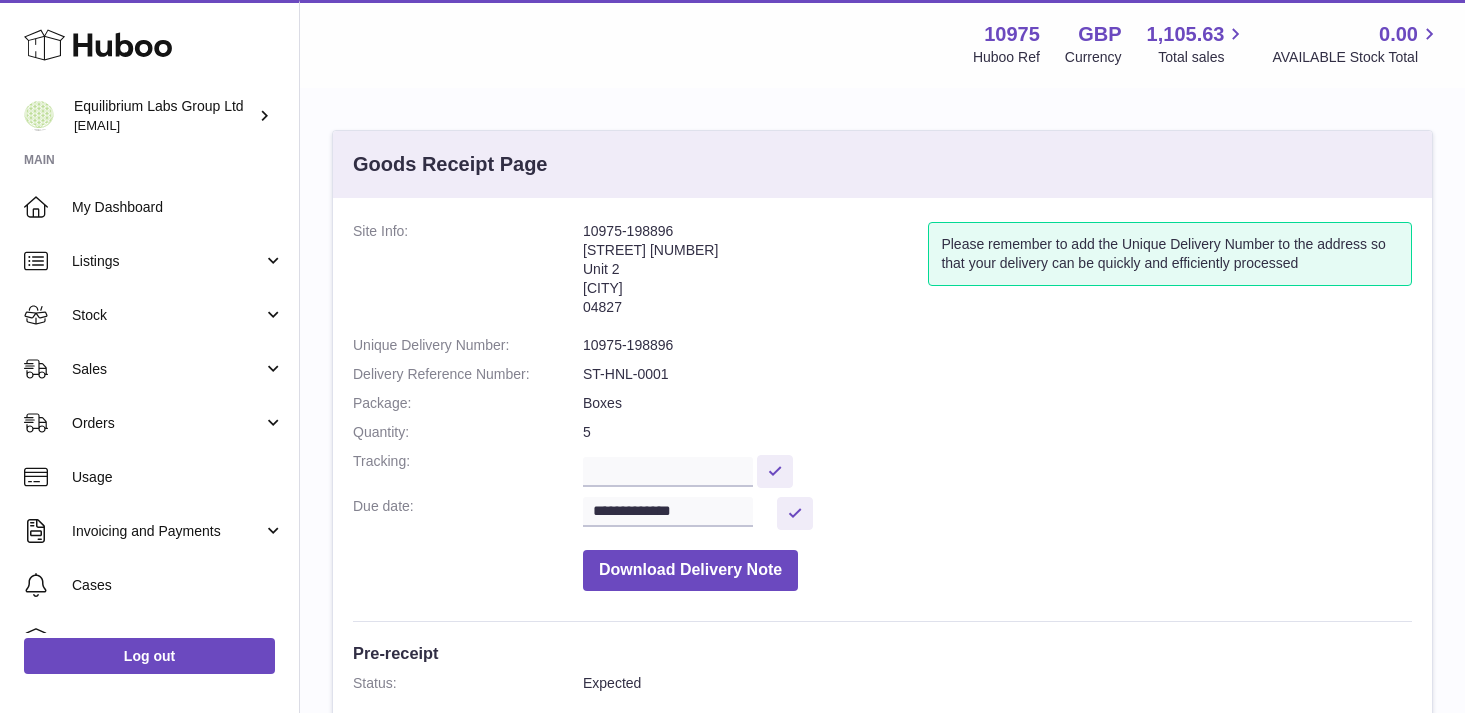 drag, startPoint x: 631, startPoint y: 313, endPoint x: 576, endPoint y: 229, distance: 100.40418 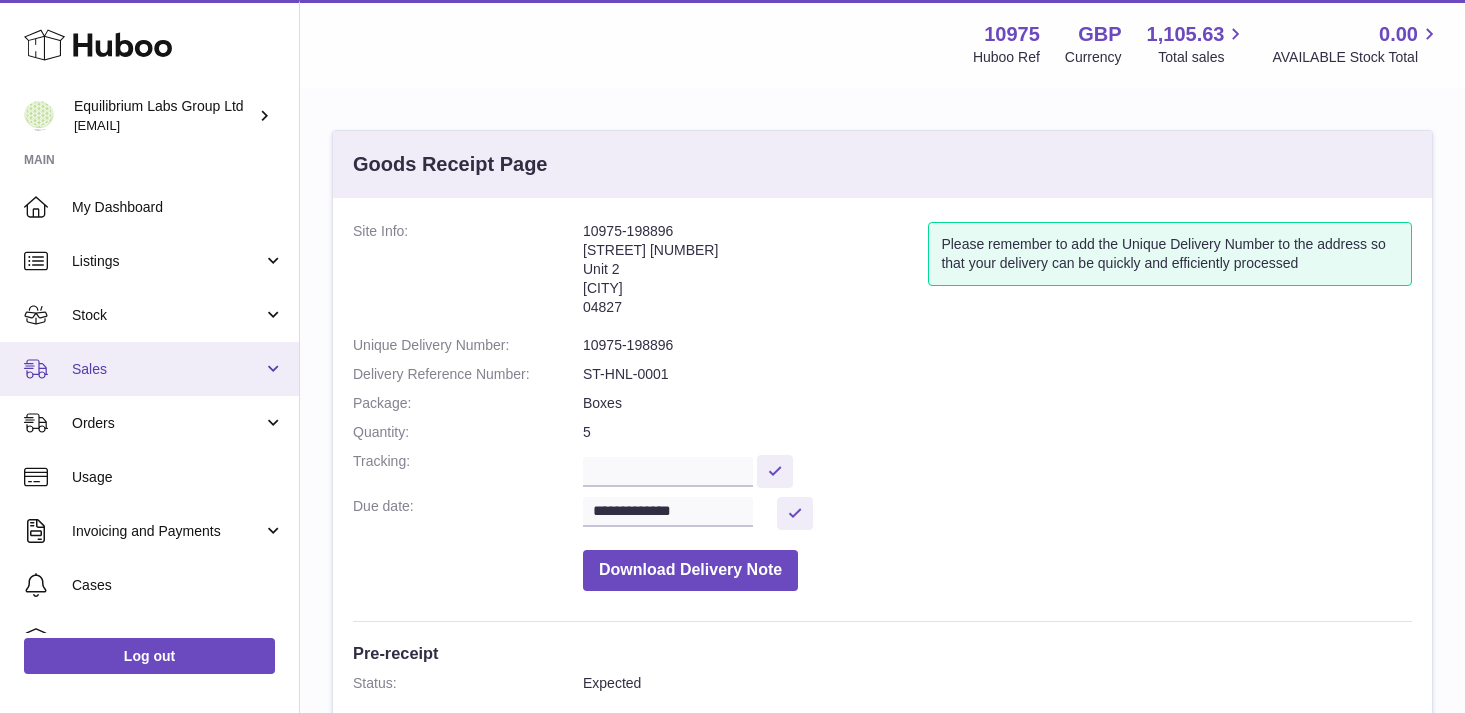 click on "Sales" at bounding box center (149, 369) 